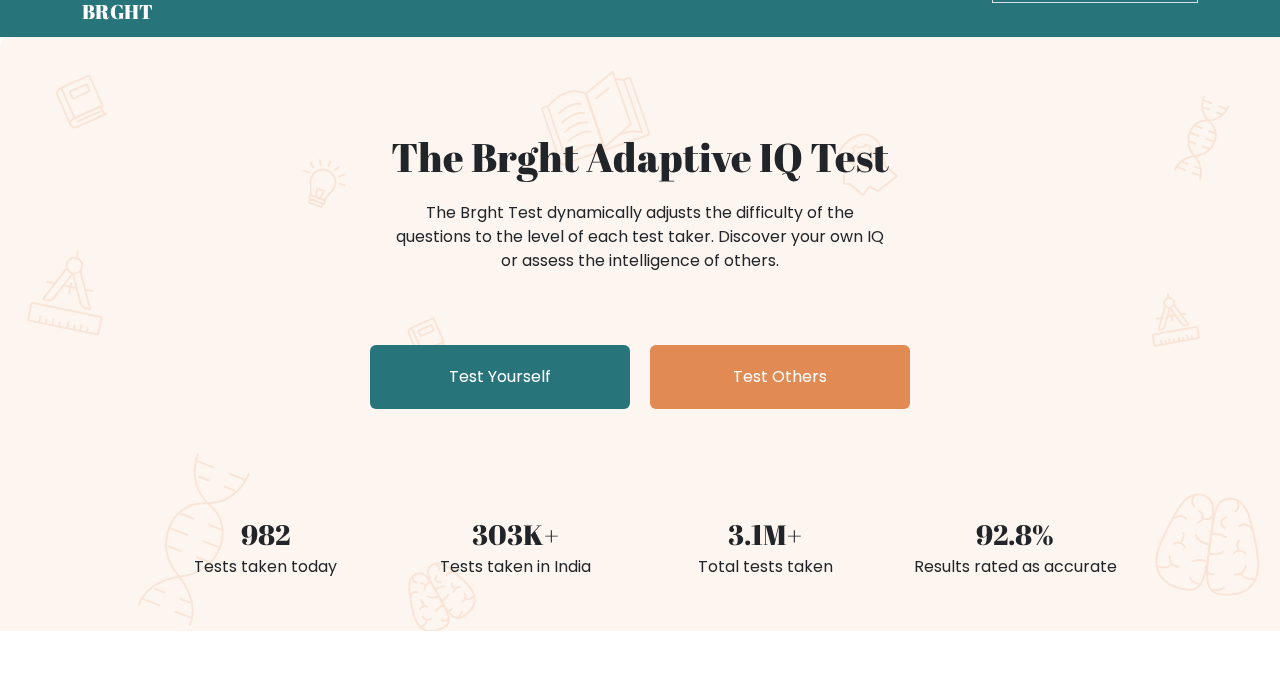 scroll, scrollTop: 0, scrollLeft: 0, axis: both 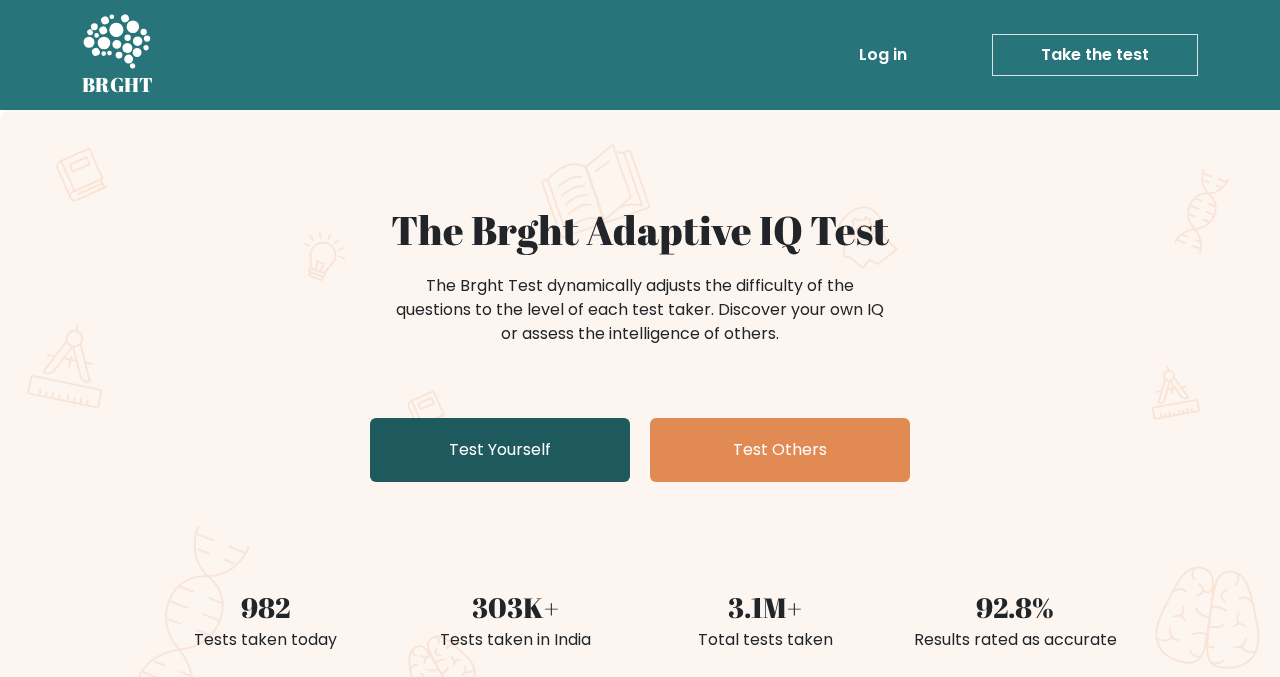 click on "Test Yourself" at bounding box center (500, 450) 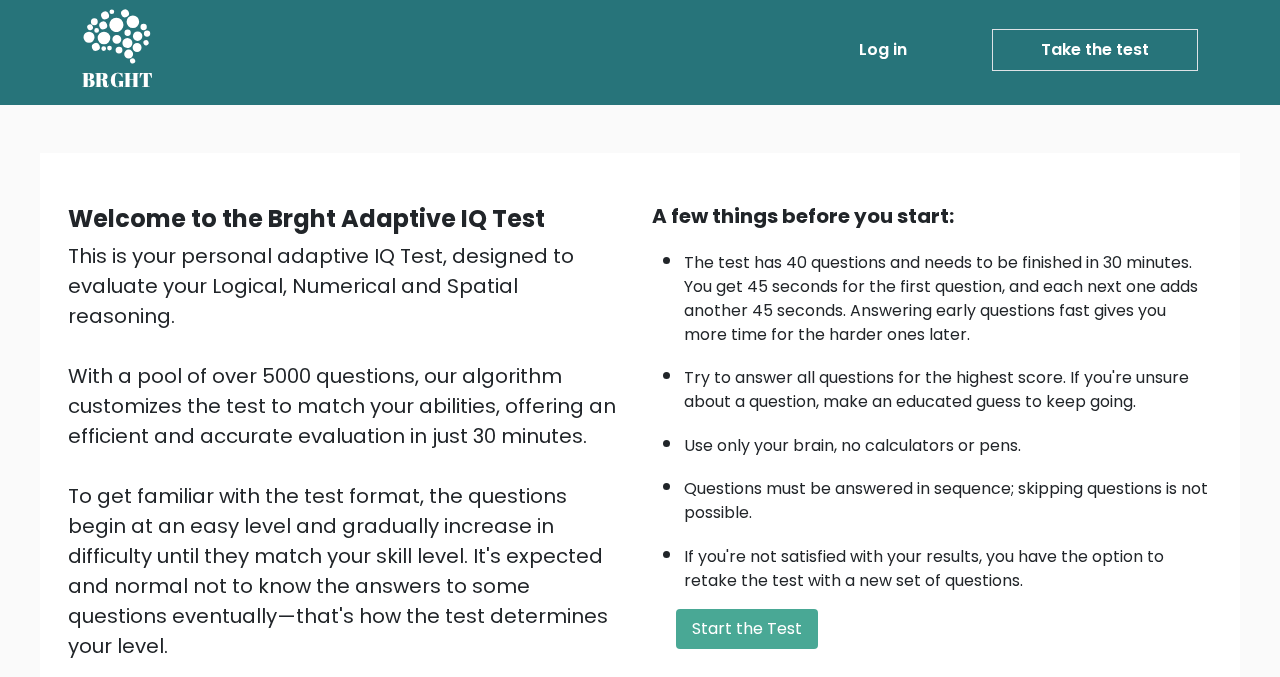 scroll, scrollTop: 0, scrollLeft: 0, axis: both 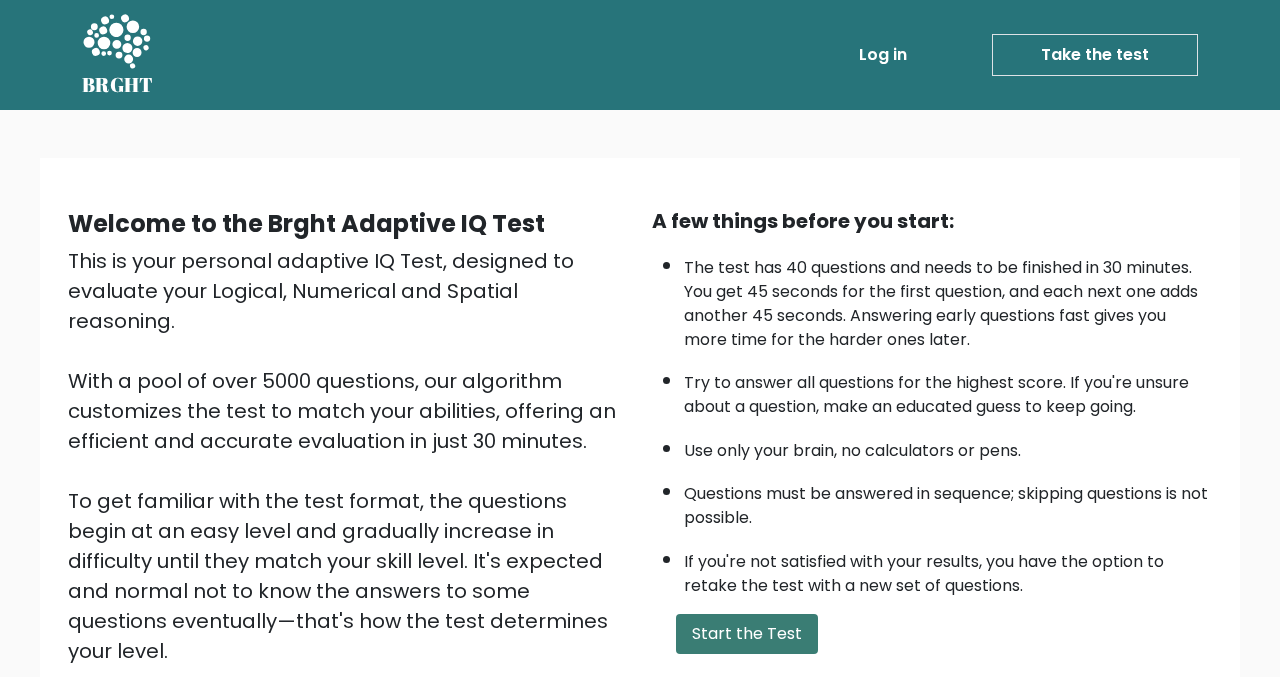 click on "Start the Test" at bounding box center (747, 634) 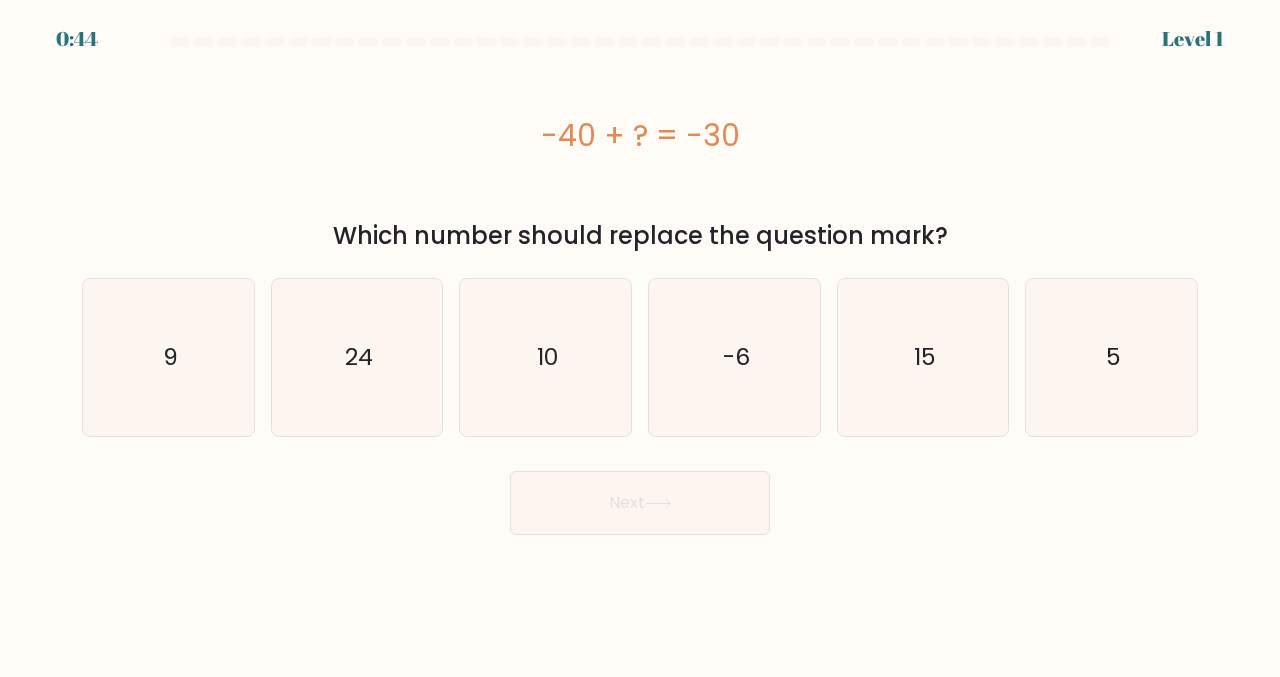 scroll, scrollTop: 0, scrollLeft: 0, axis: both 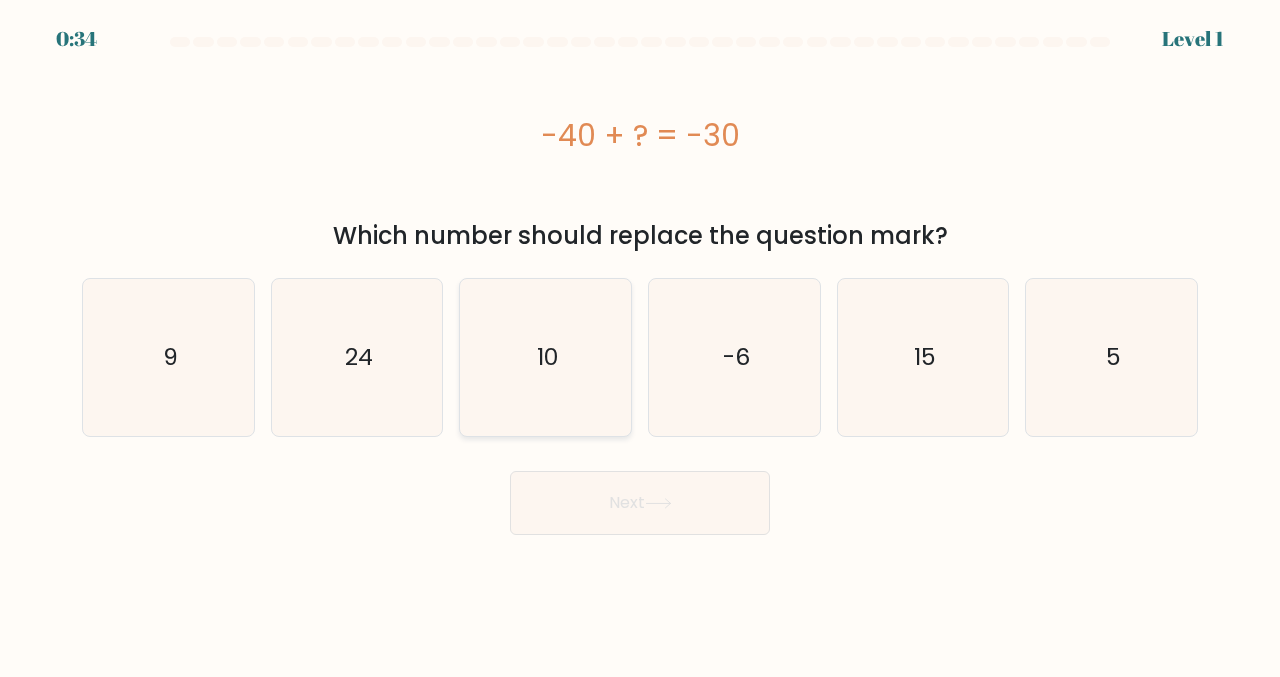 click on "10" 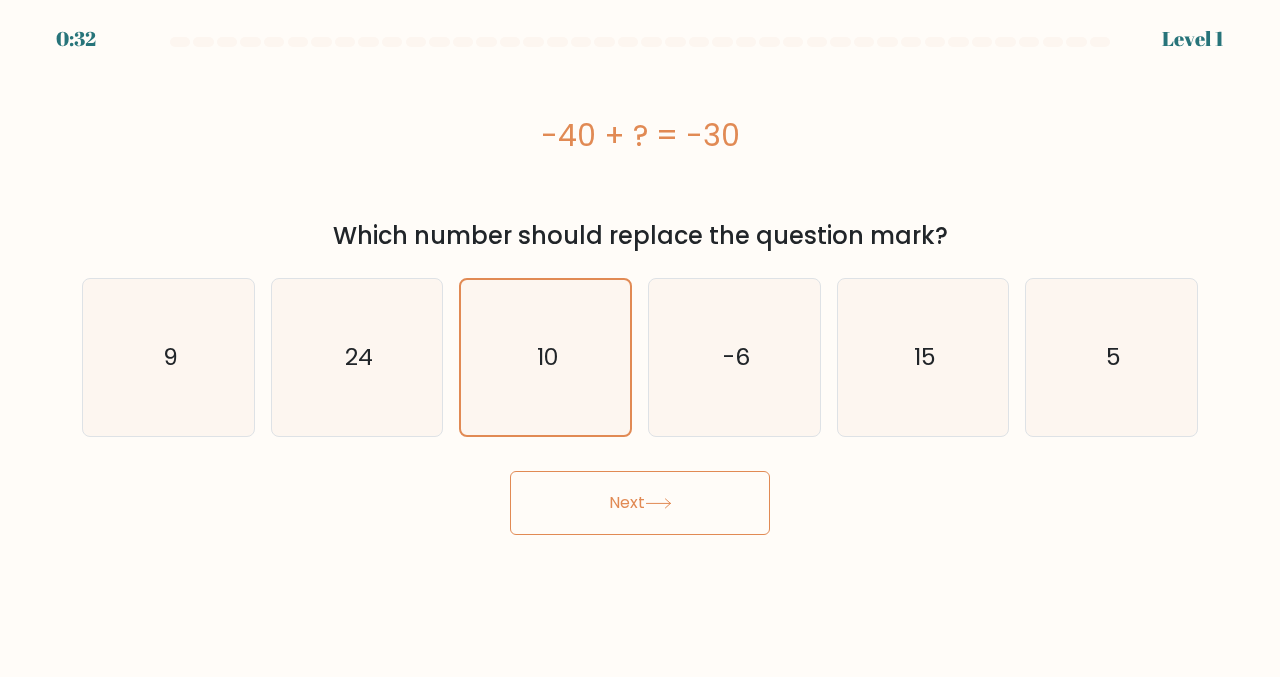 click on "Next" at bounding box center (640, 503) 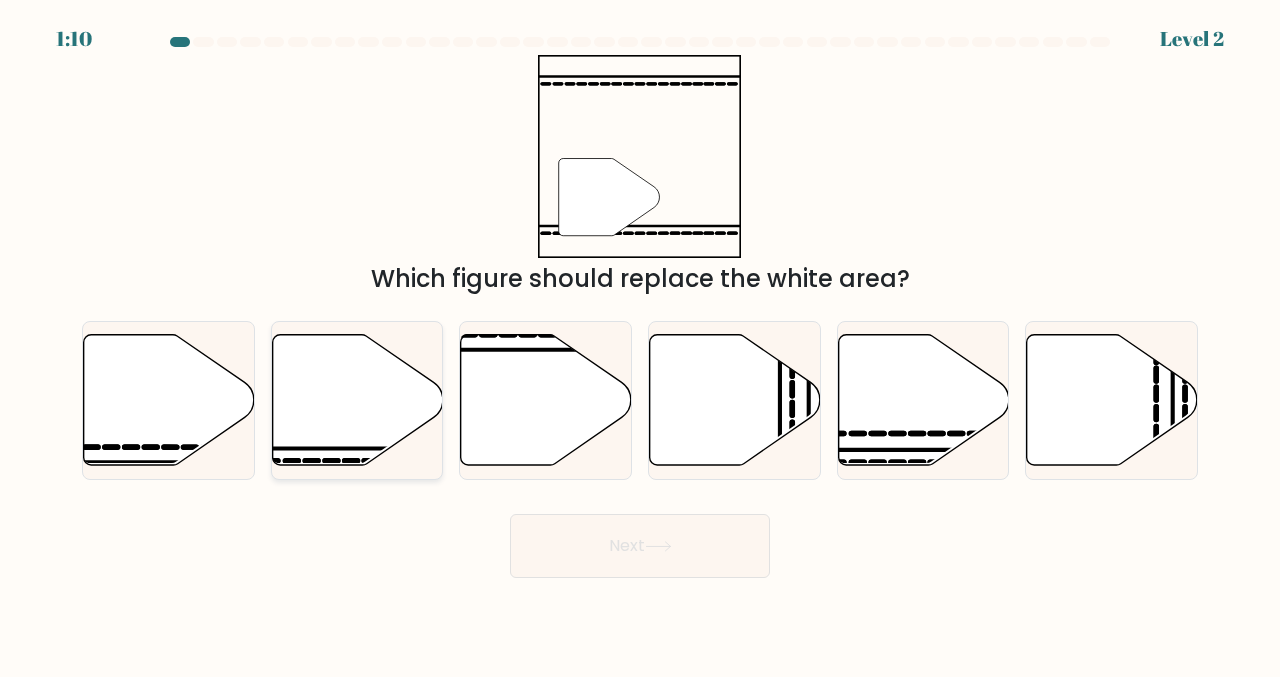 click 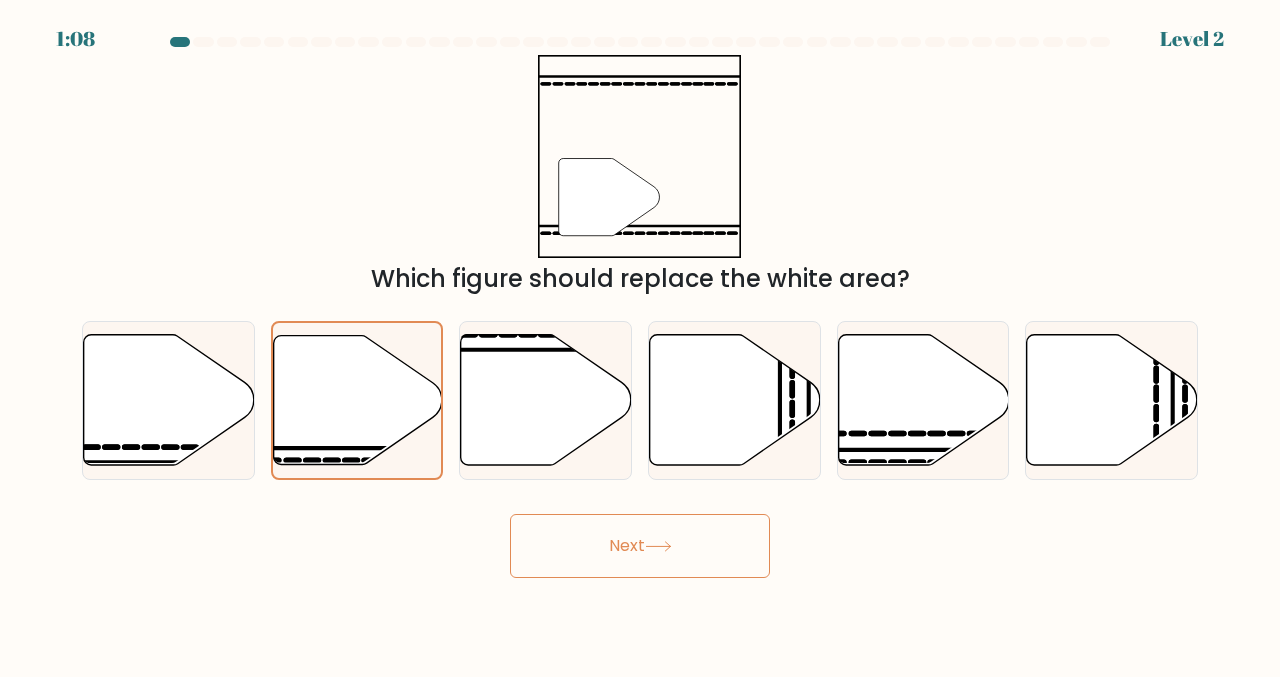 click on "Next" at bounding box center (640, 546) 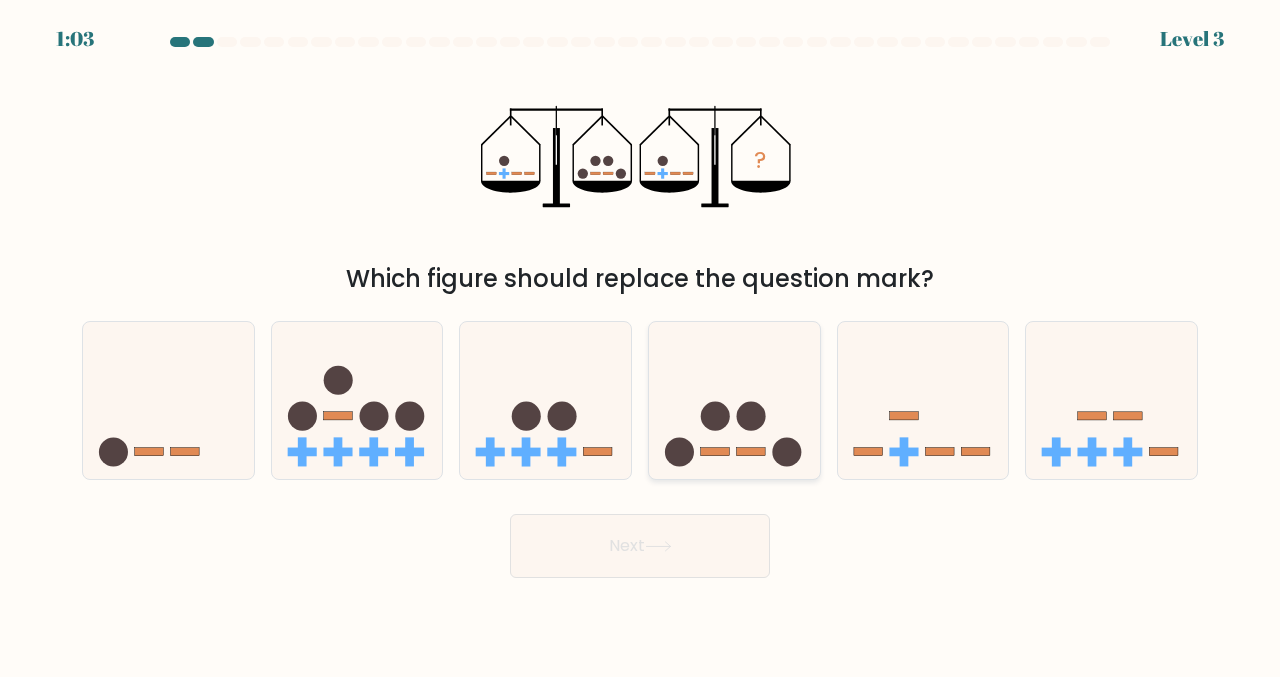 click 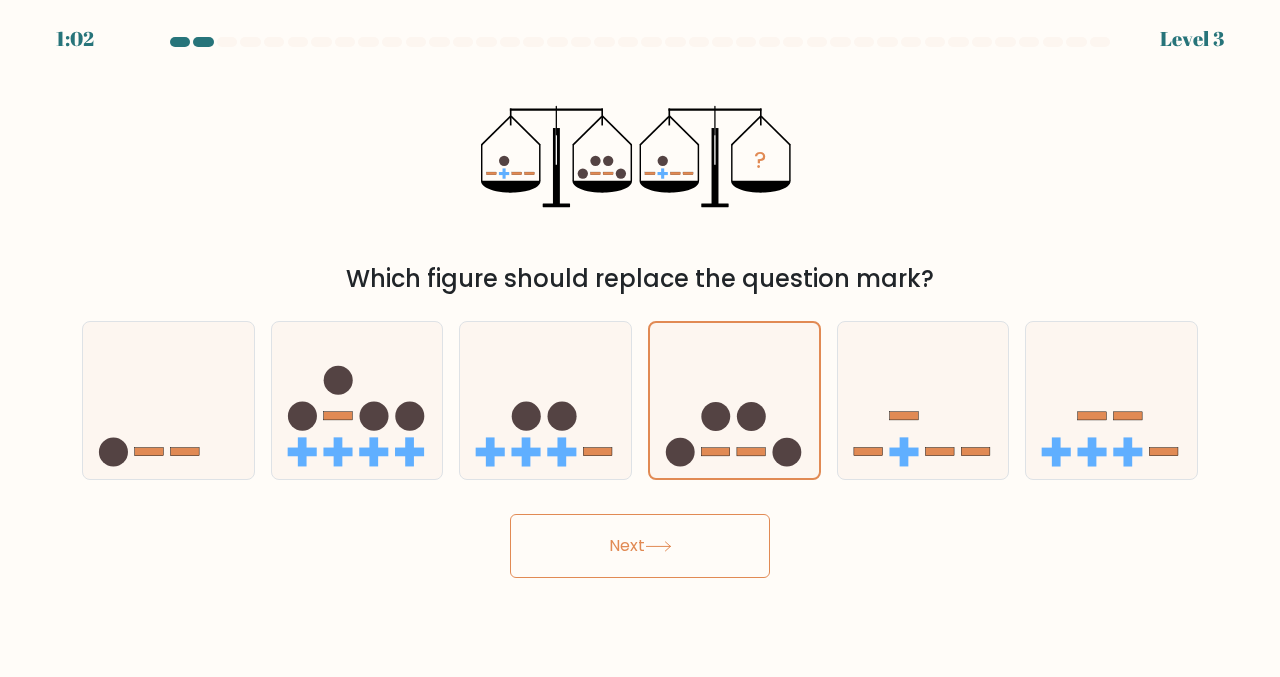 click on "Next" at bounding box center [640, 546] 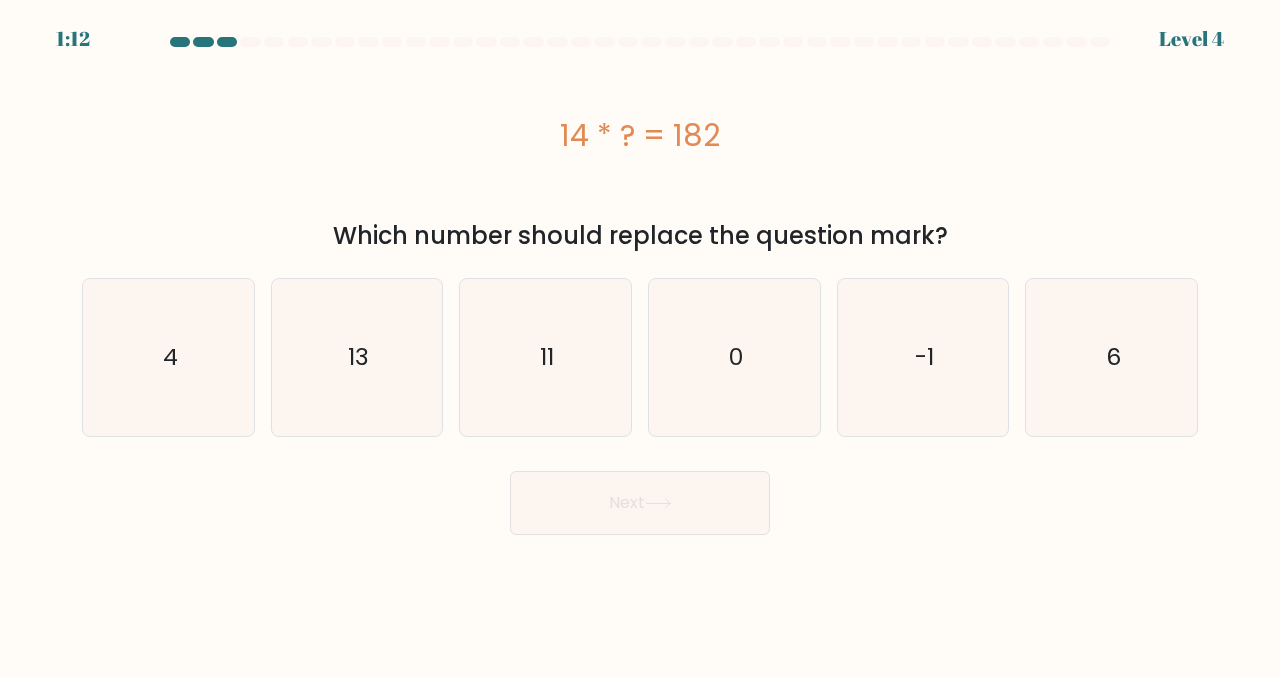 click on "a. 4" at bounding box center (640, 286) 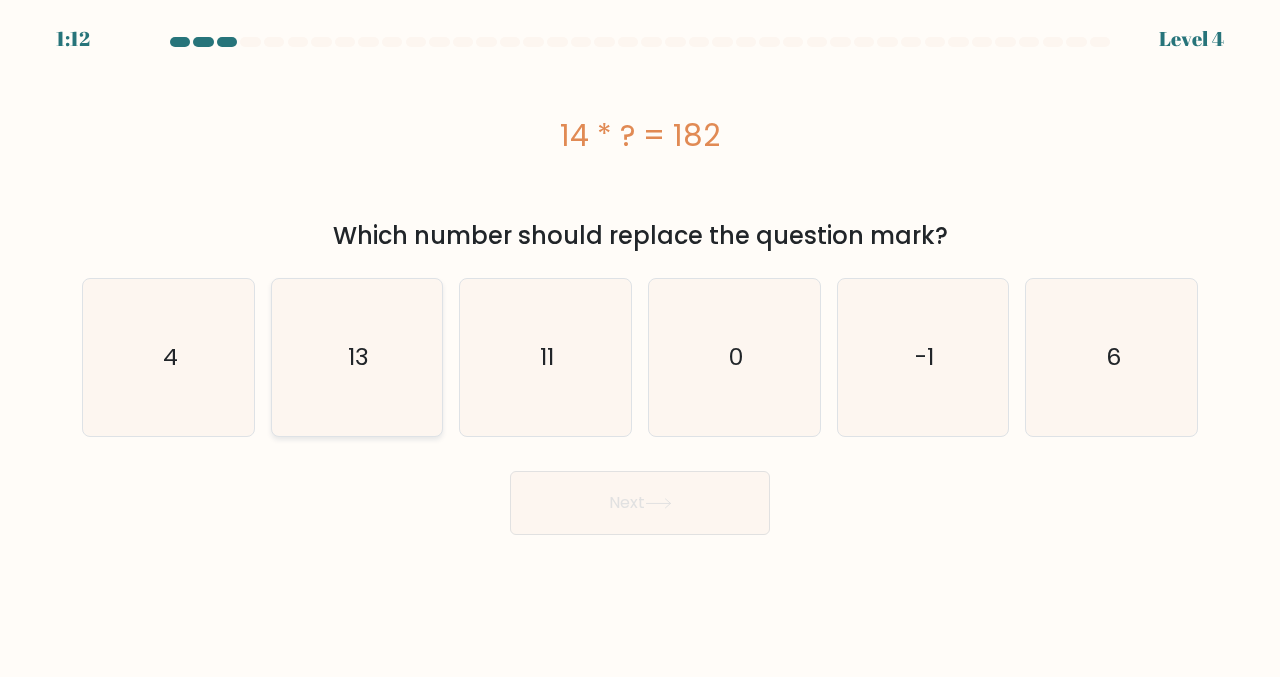 click on "13" 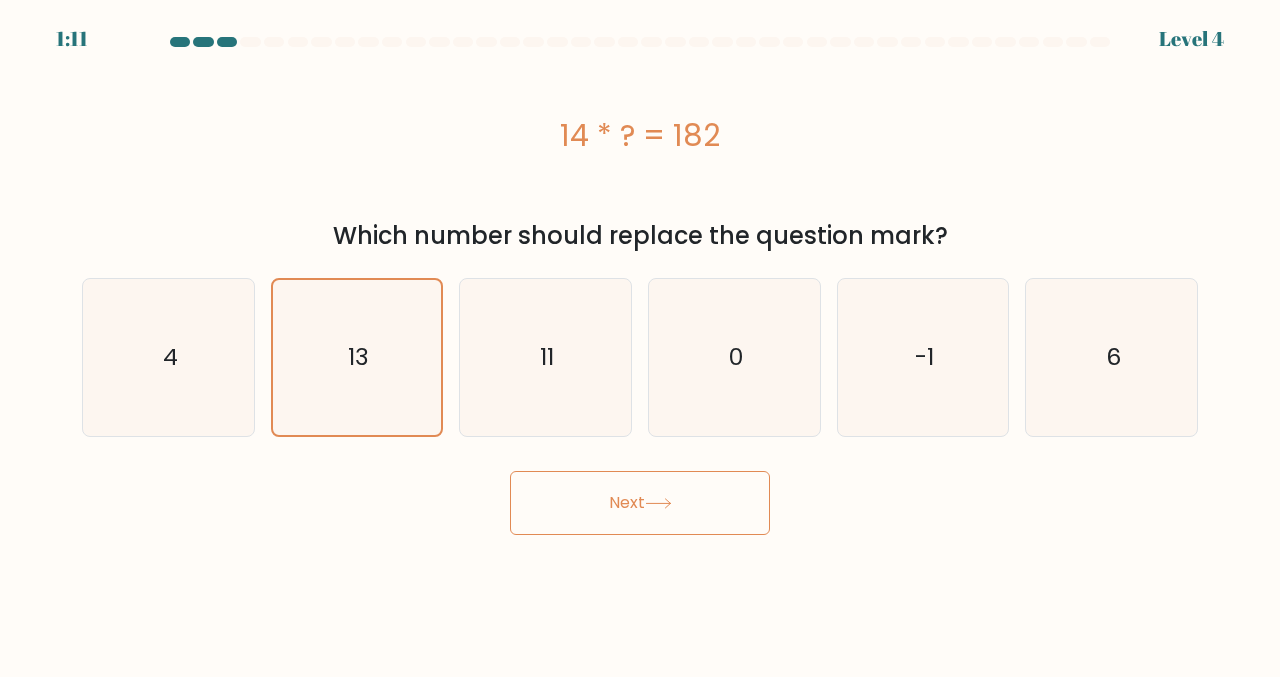 click on "Next" at bounding box center (640, 503) 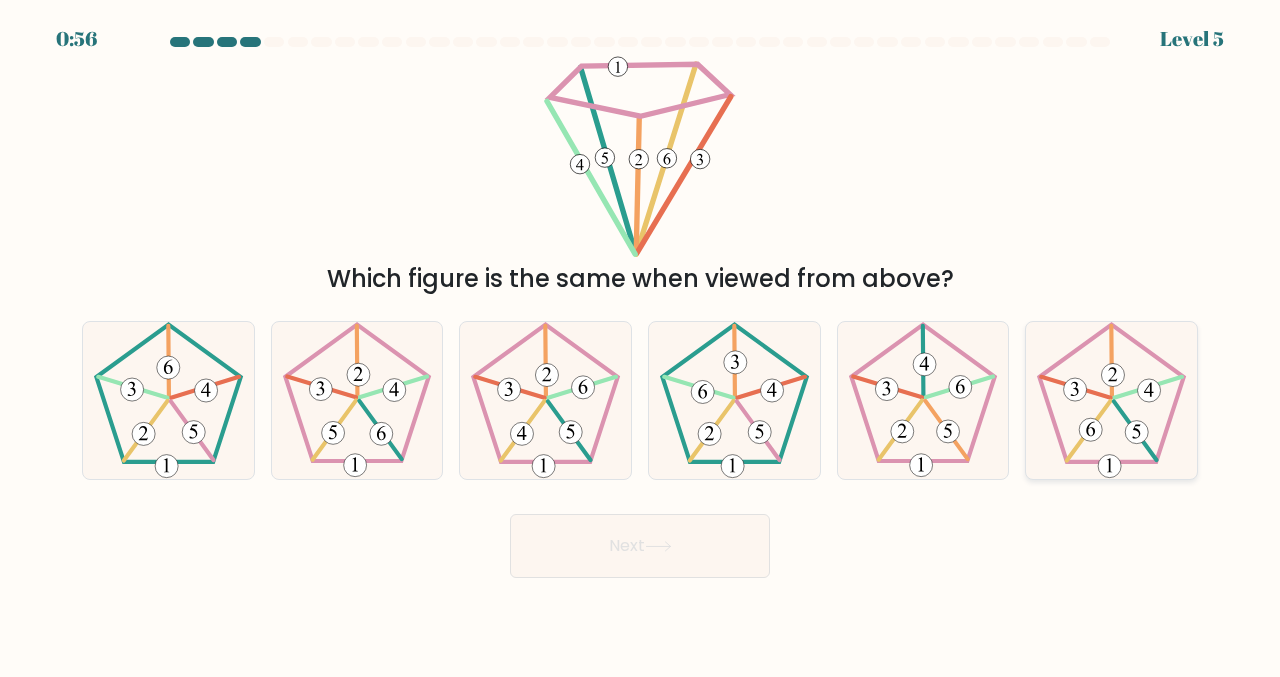 click 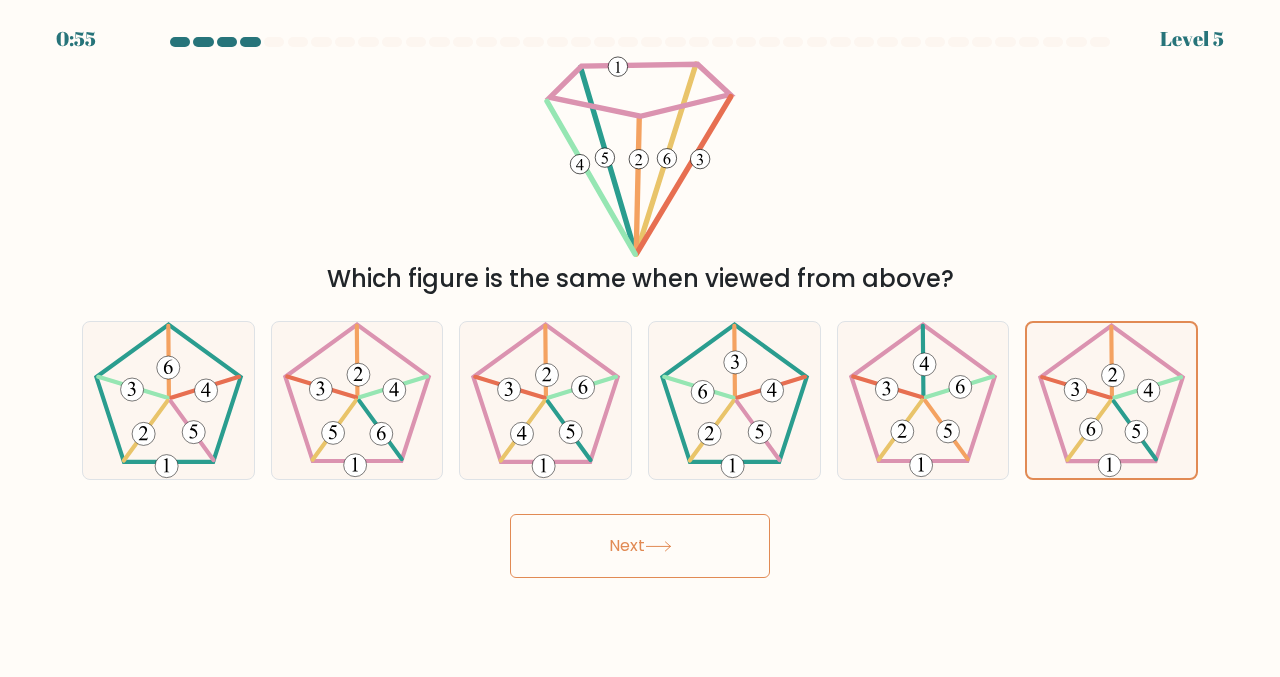 click on "Next" at bounding box center [640, 546] 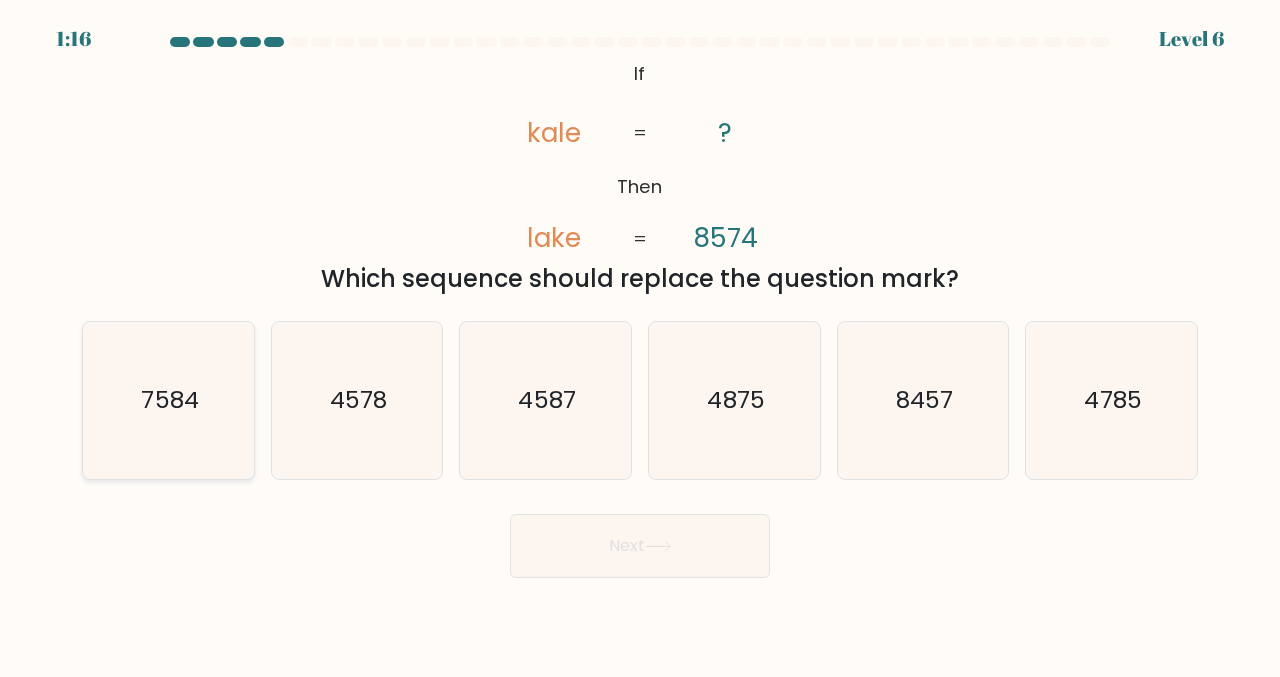 click on "7584" 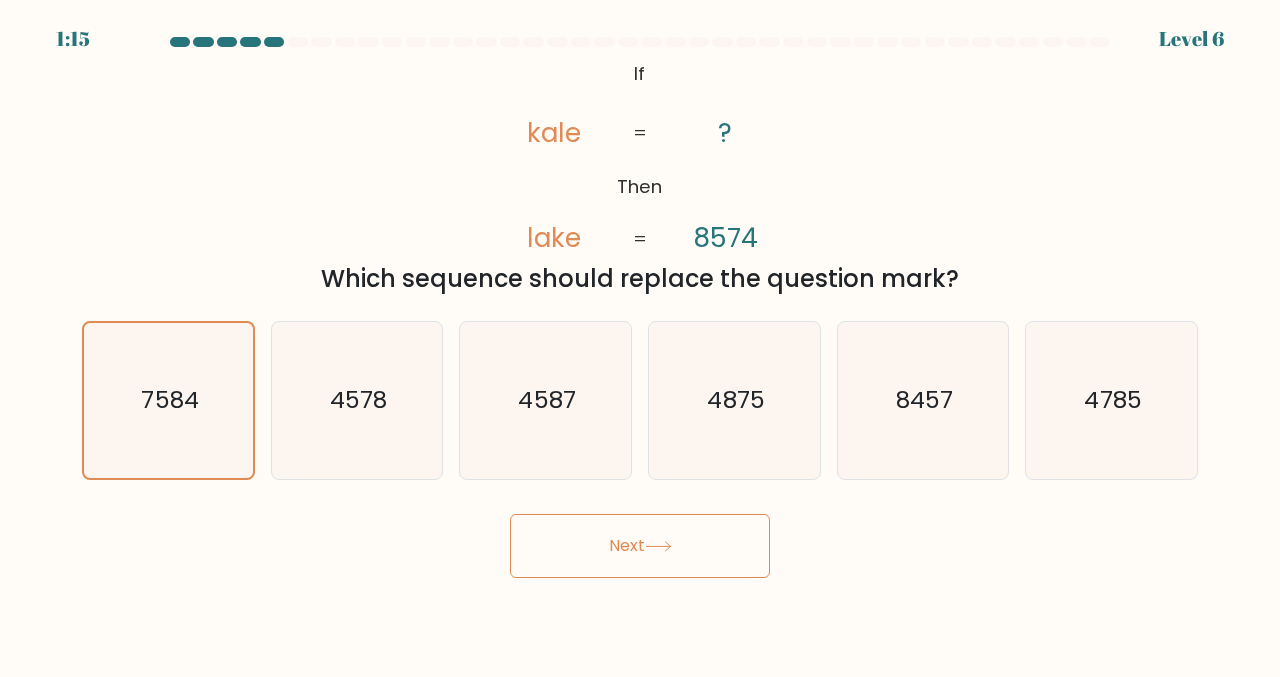 click 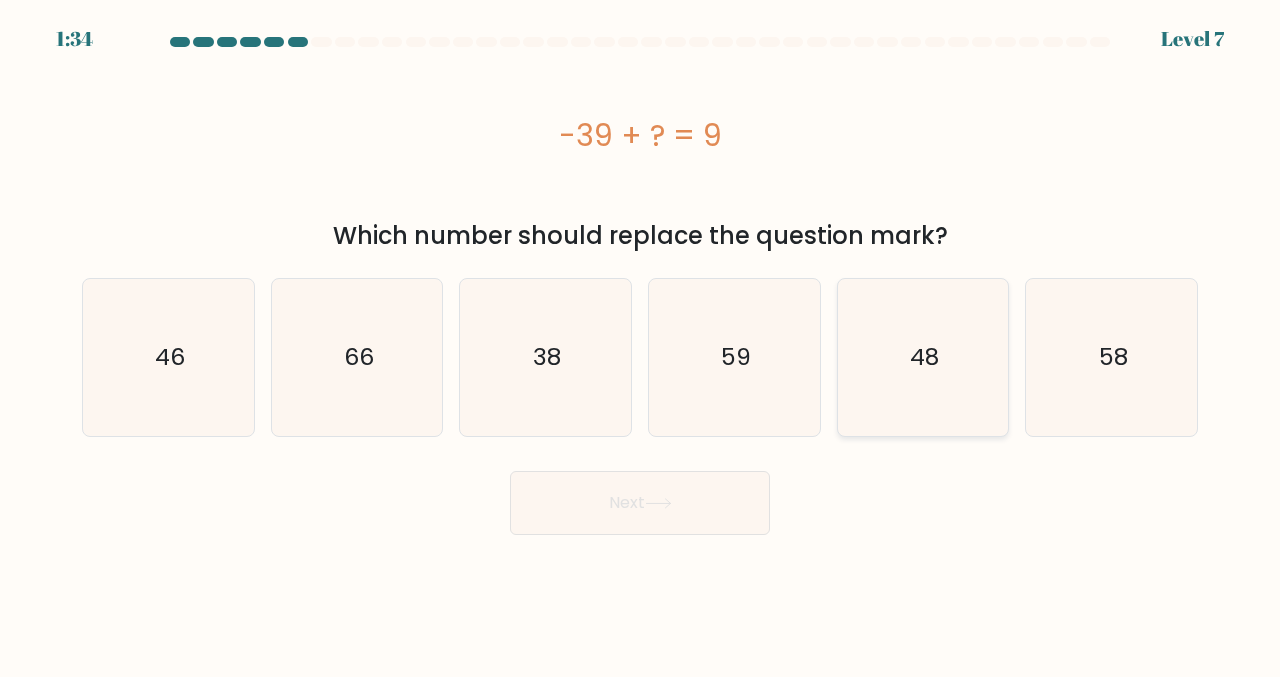 click on "48" 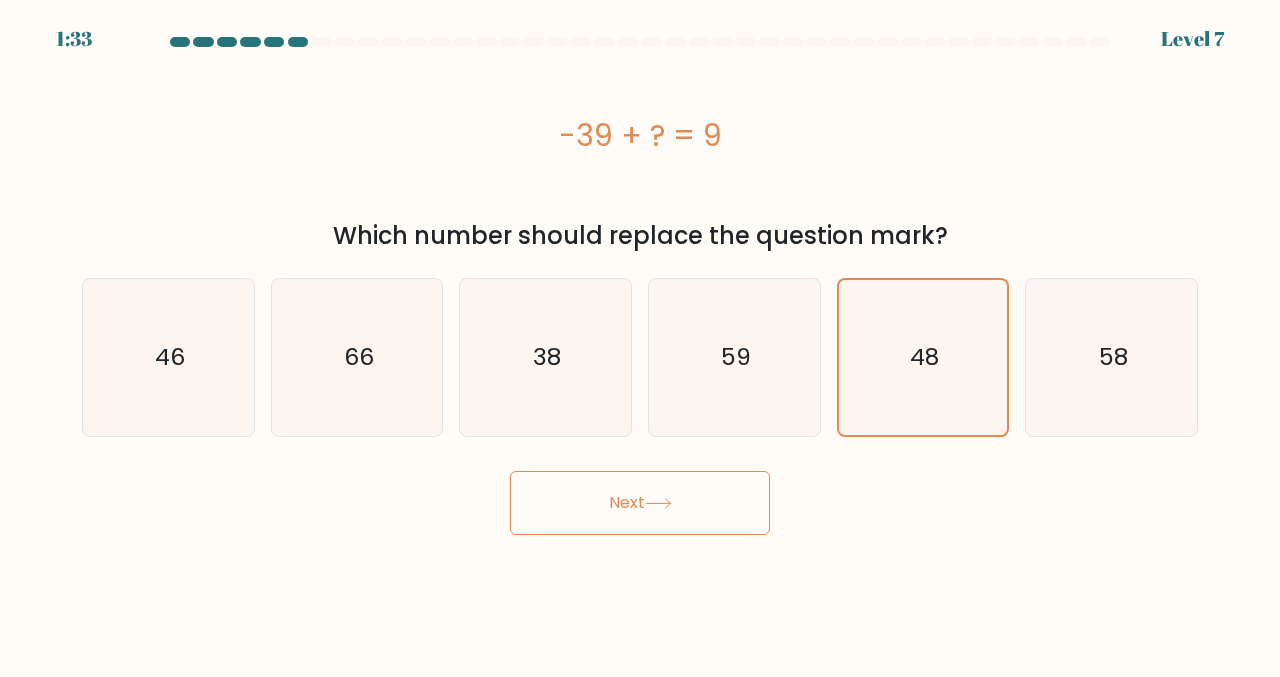 click on "Next" at bounding box center (640, 503) 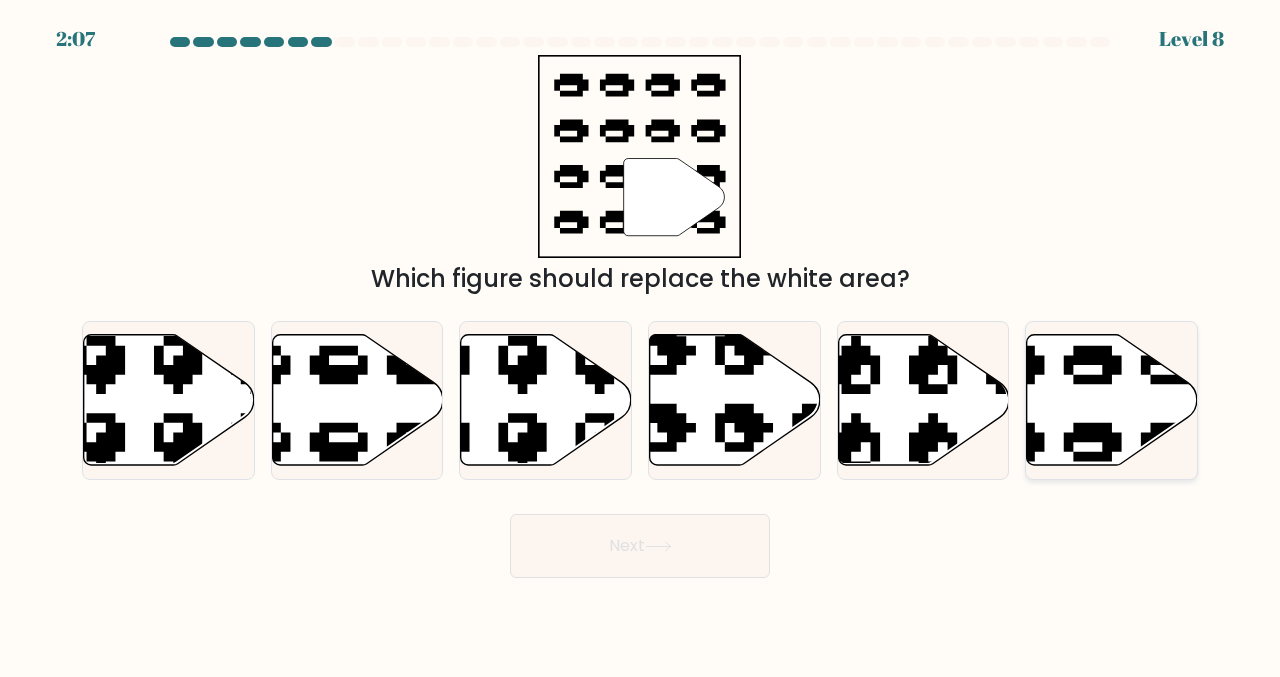 click 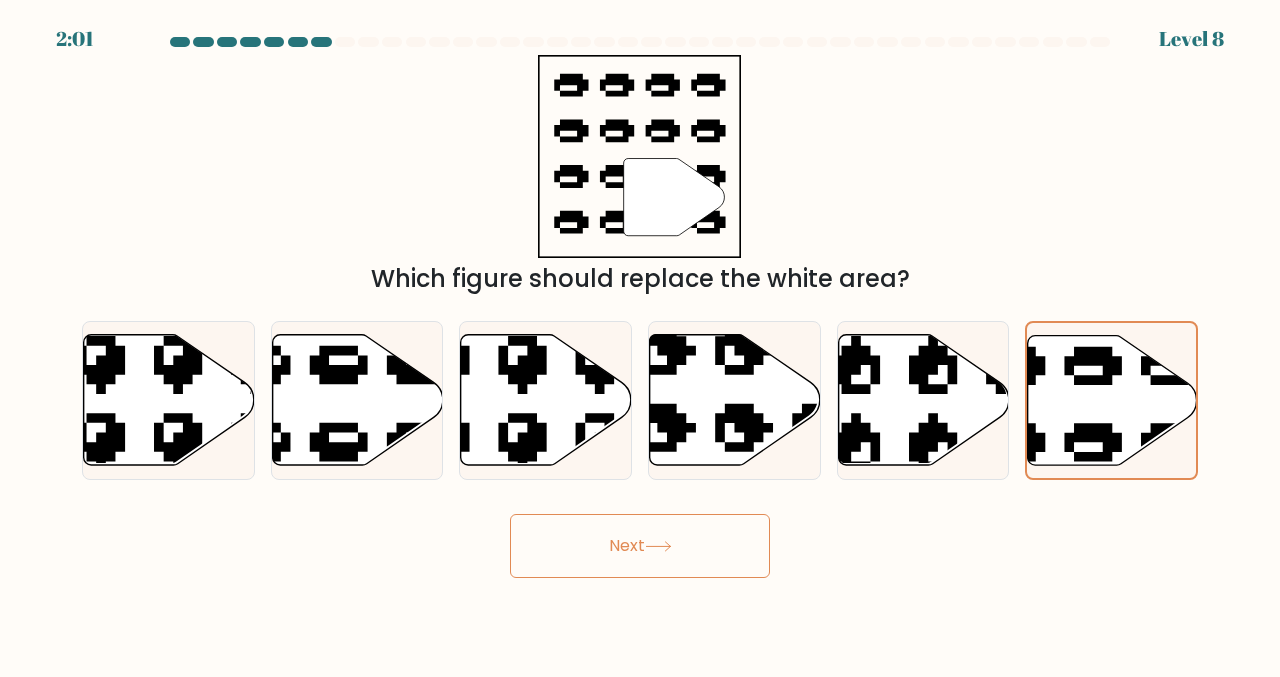 click on "Next" at bounding box center [640, 546] 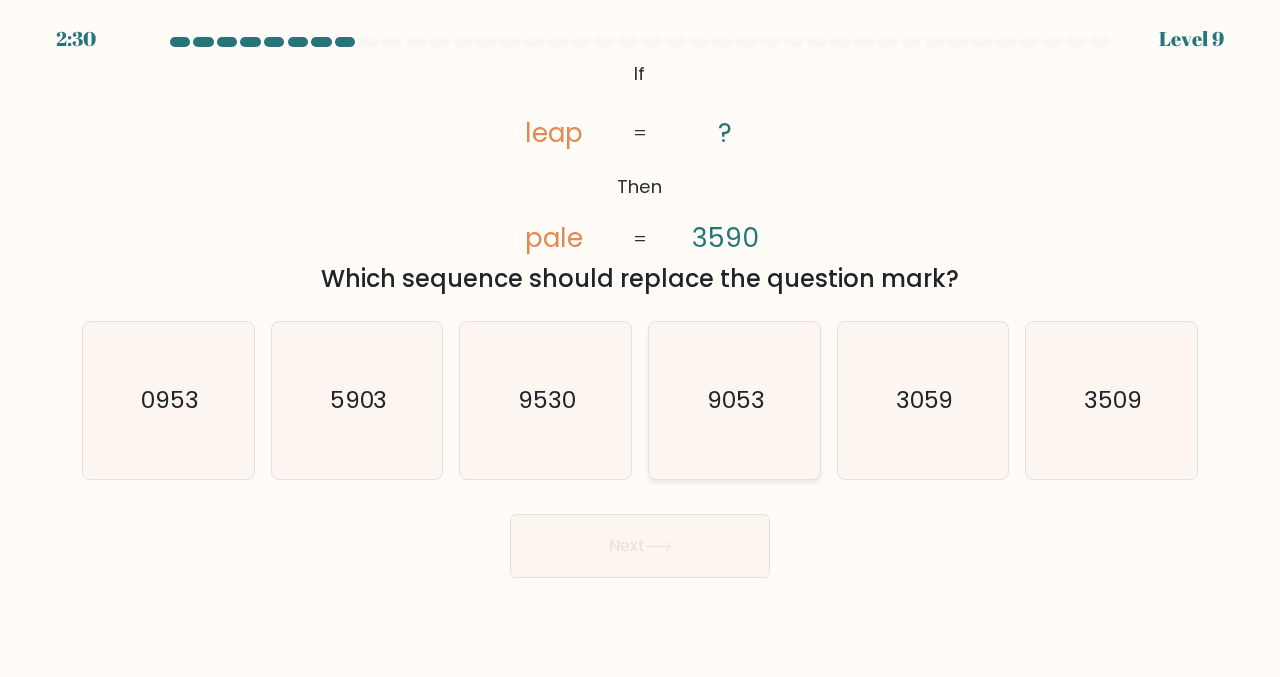click on "9053" 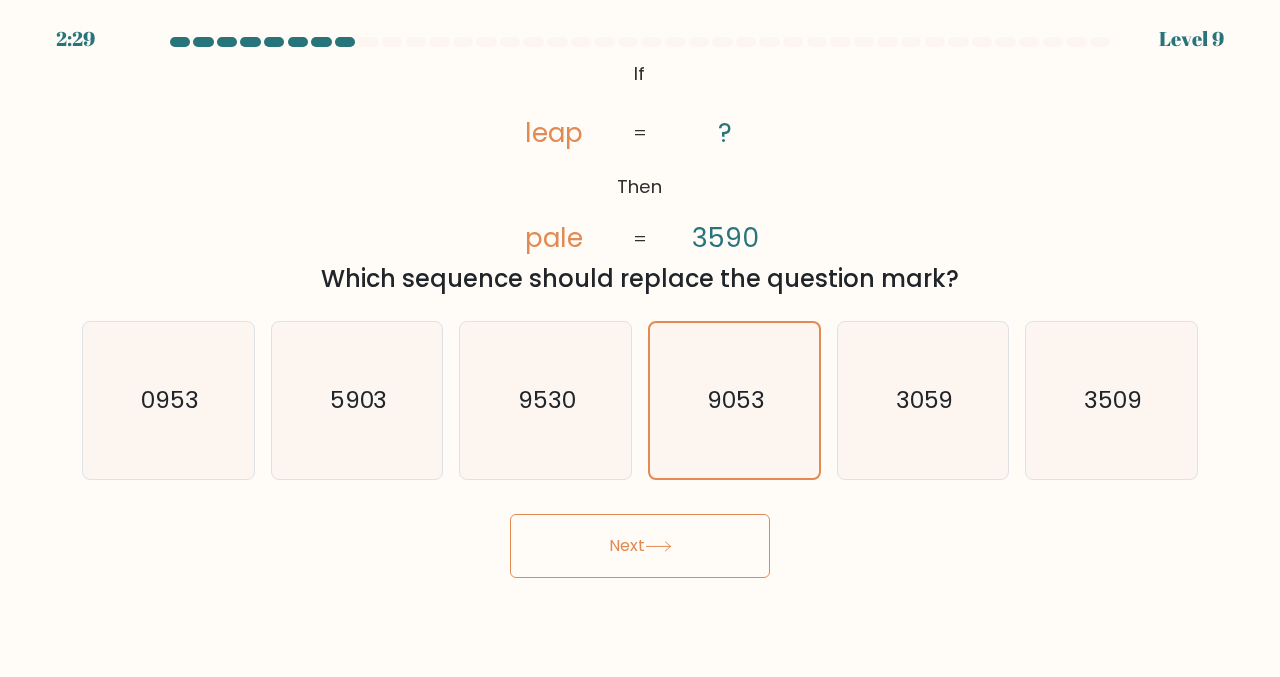 click on "Next" at bounding box center [640, 546] 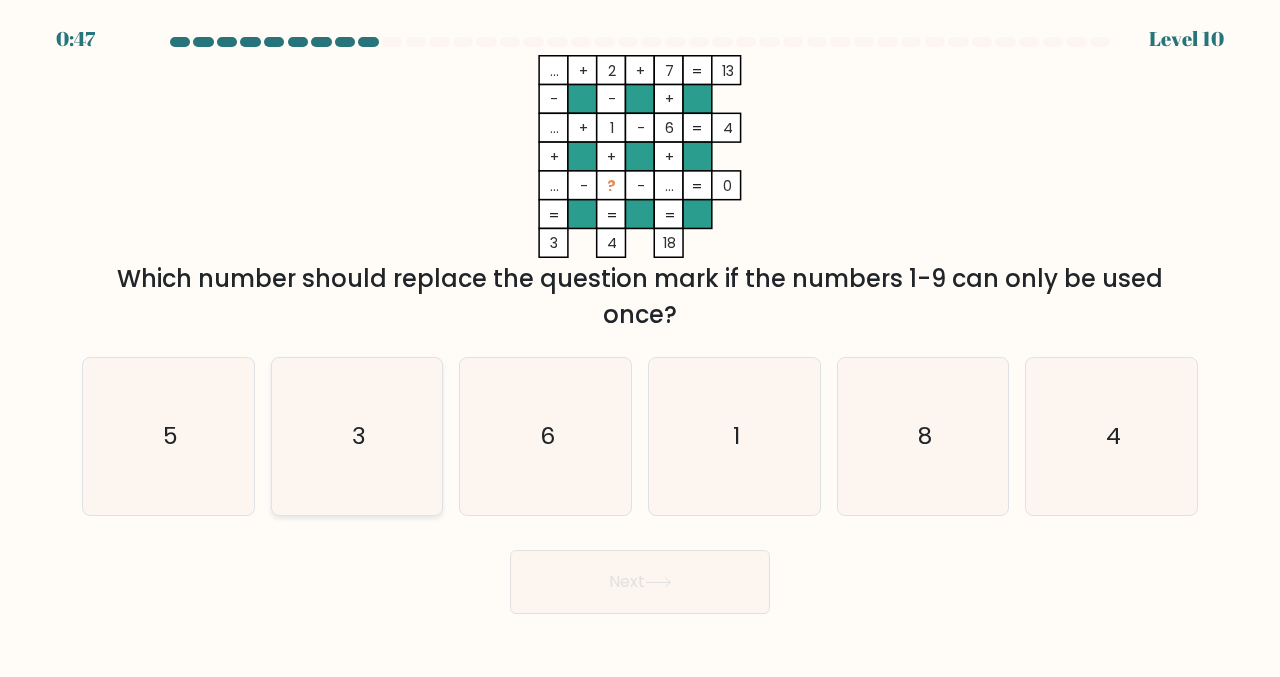 click on "3" 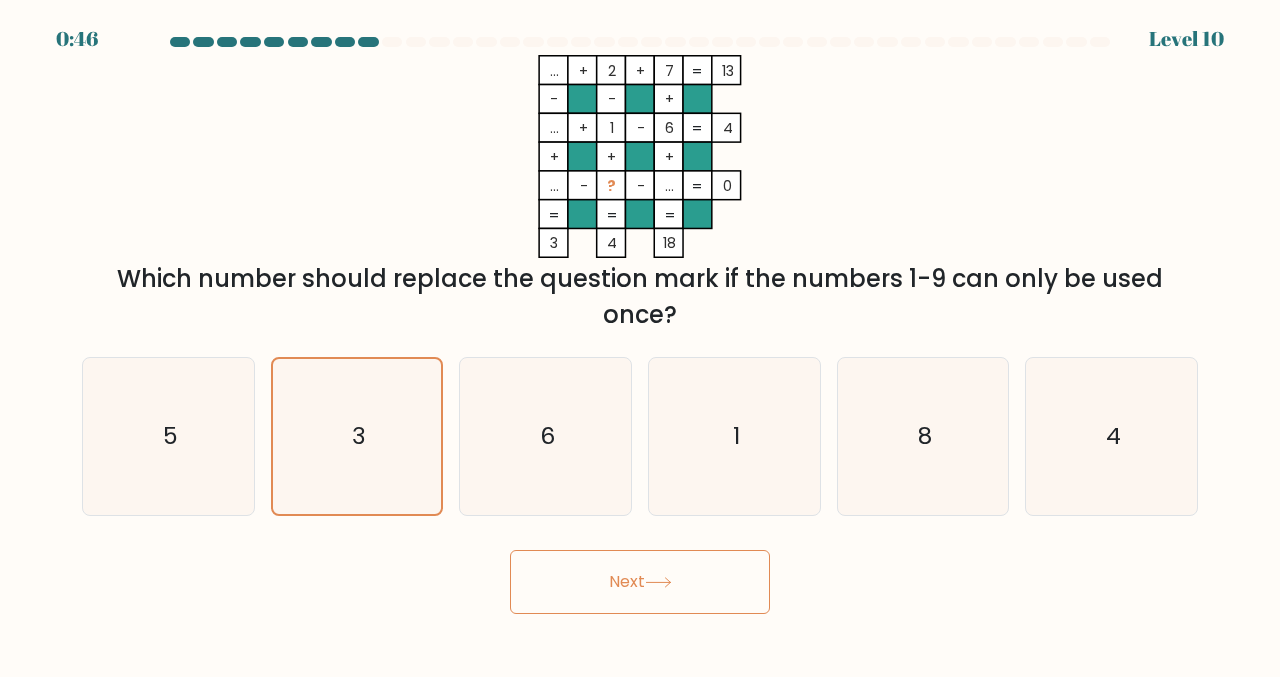click on "Next" at bounding box center [640, 582] 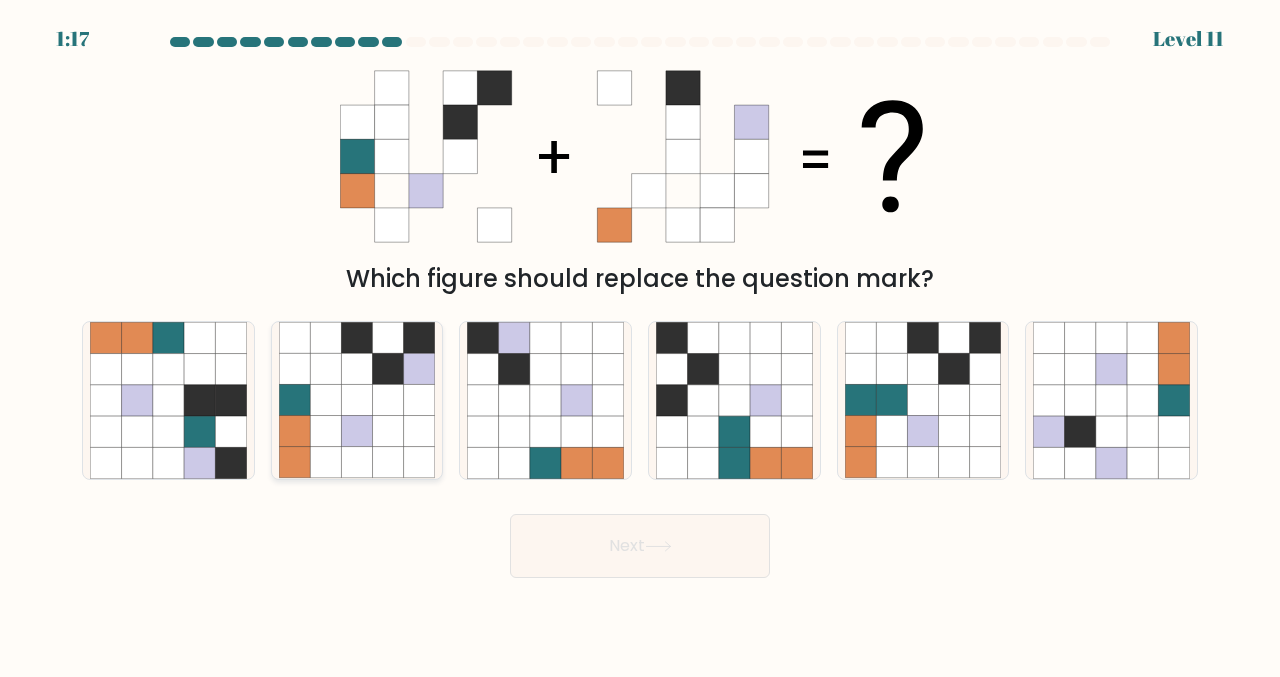 click 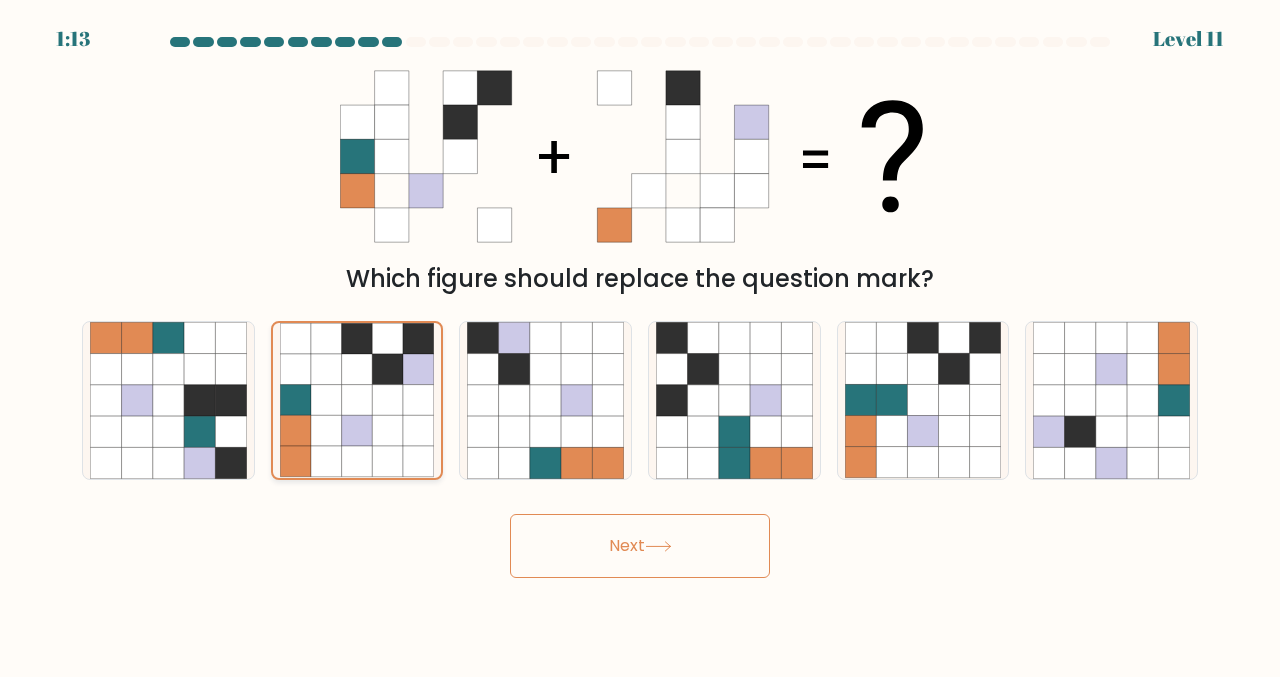 click 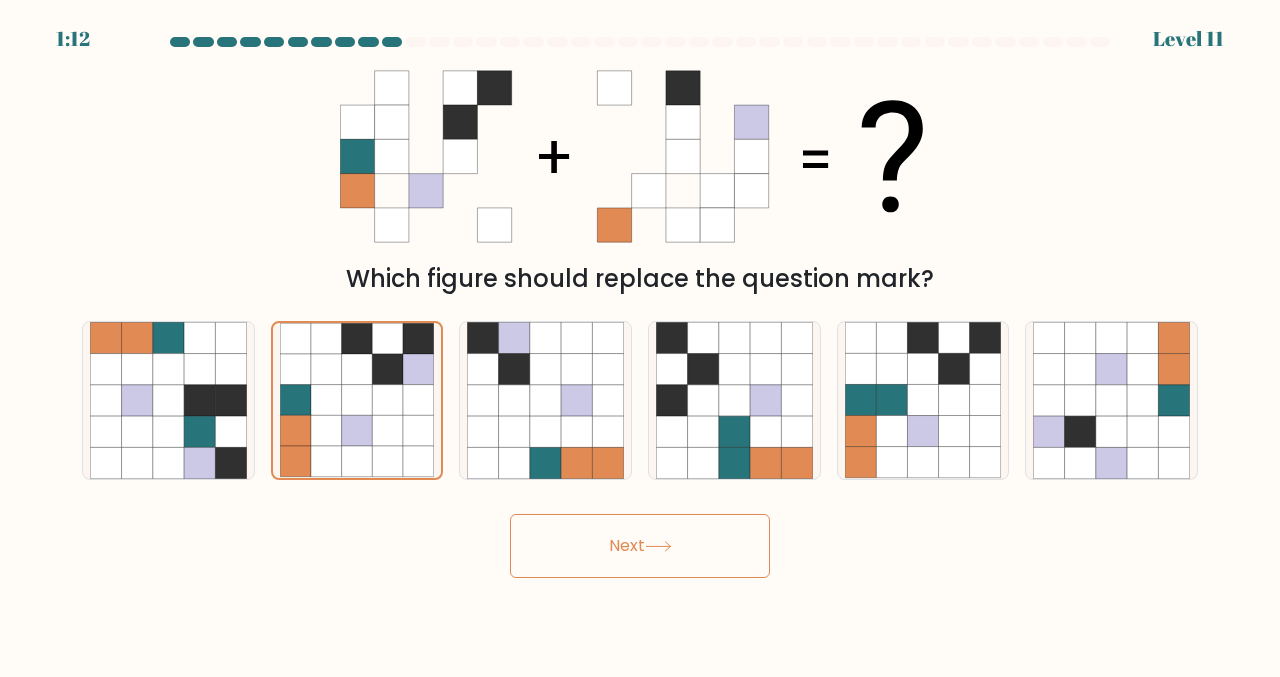 click on "Next" at bounding box center [640, 546] 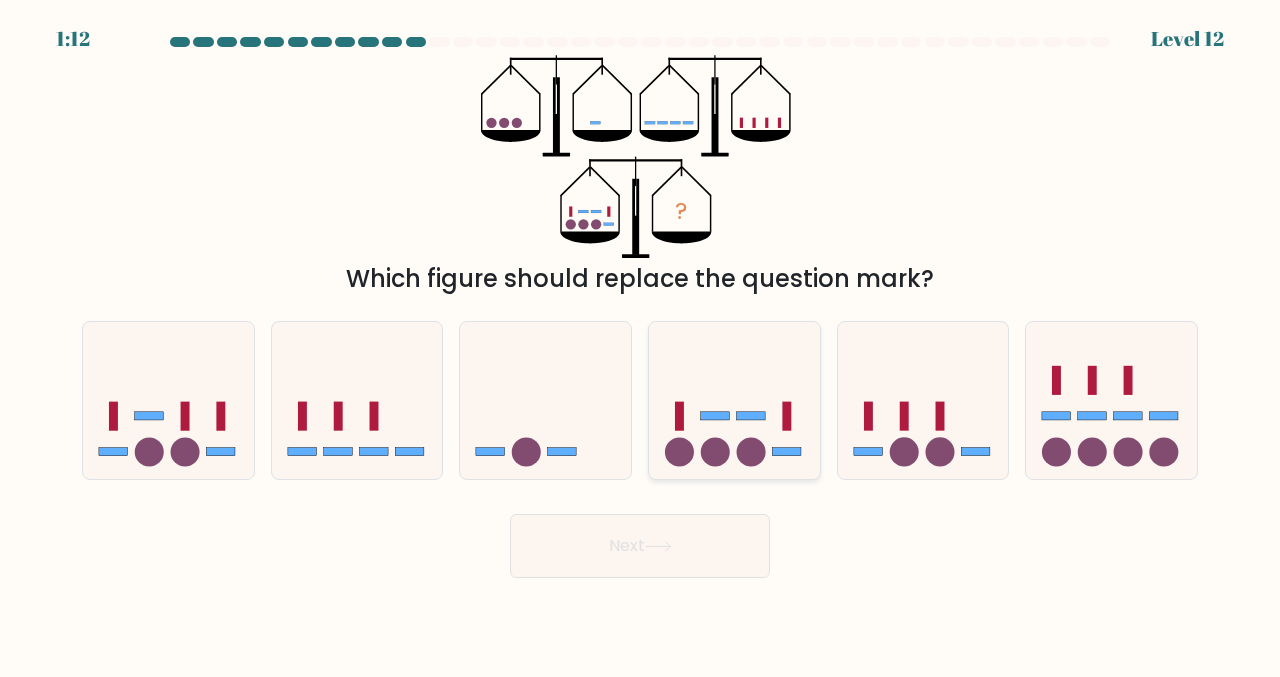 click 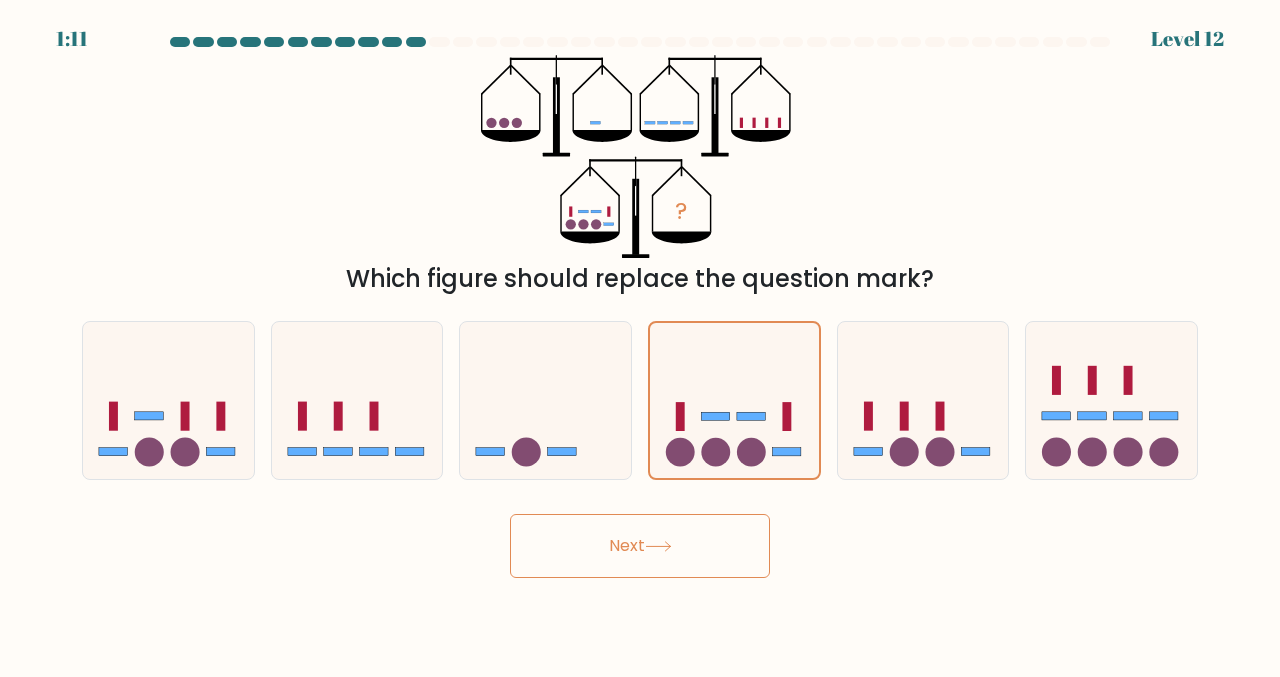click on "Next" at bounding box center [640, 546] 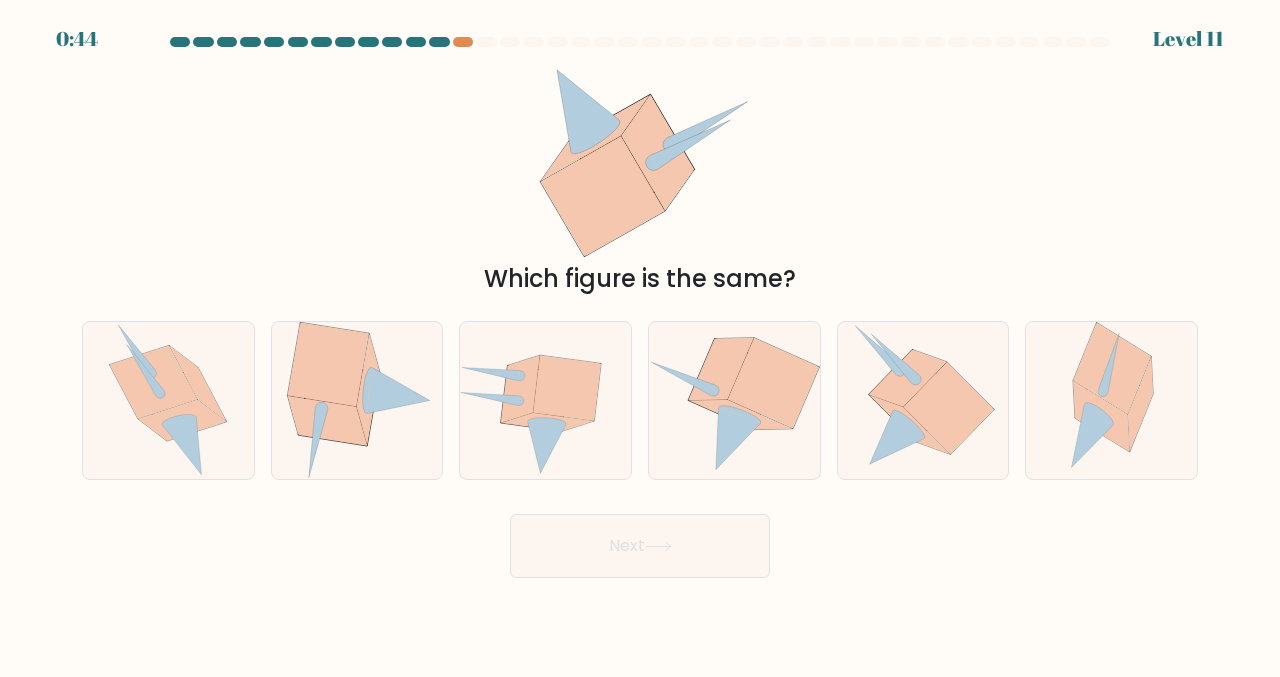 scroll, scrollTop: 0, scrollLeft: 0, axis: both 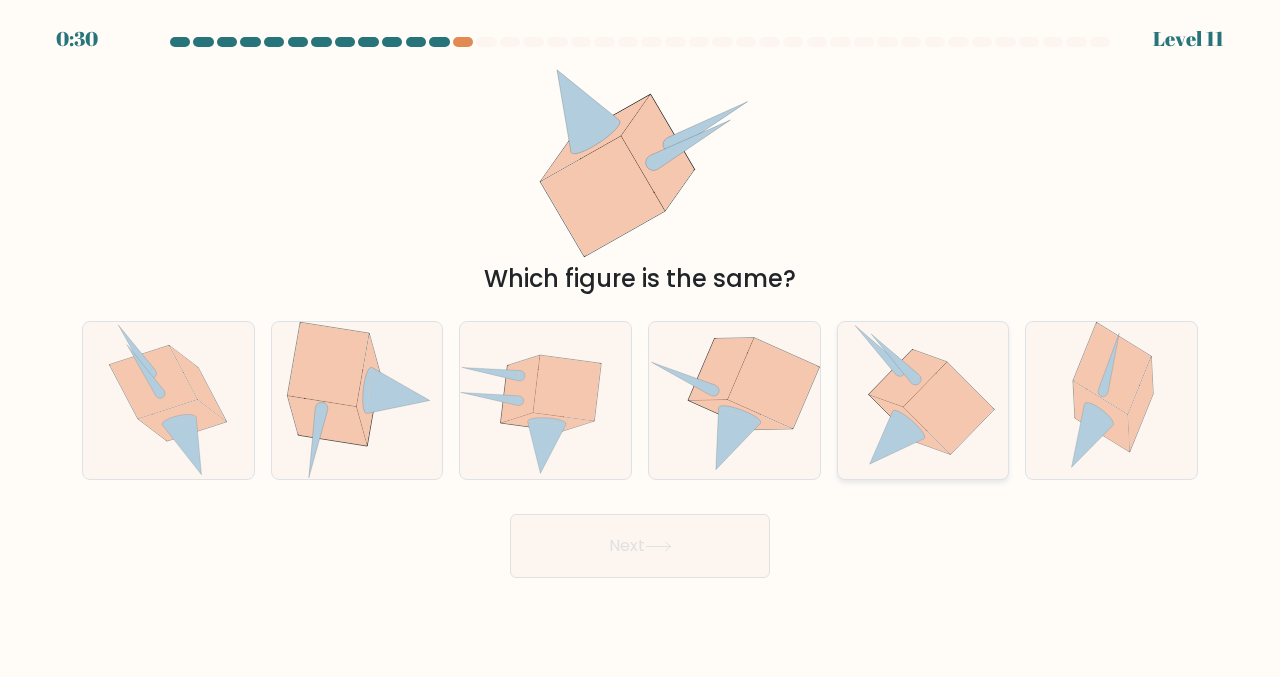 click 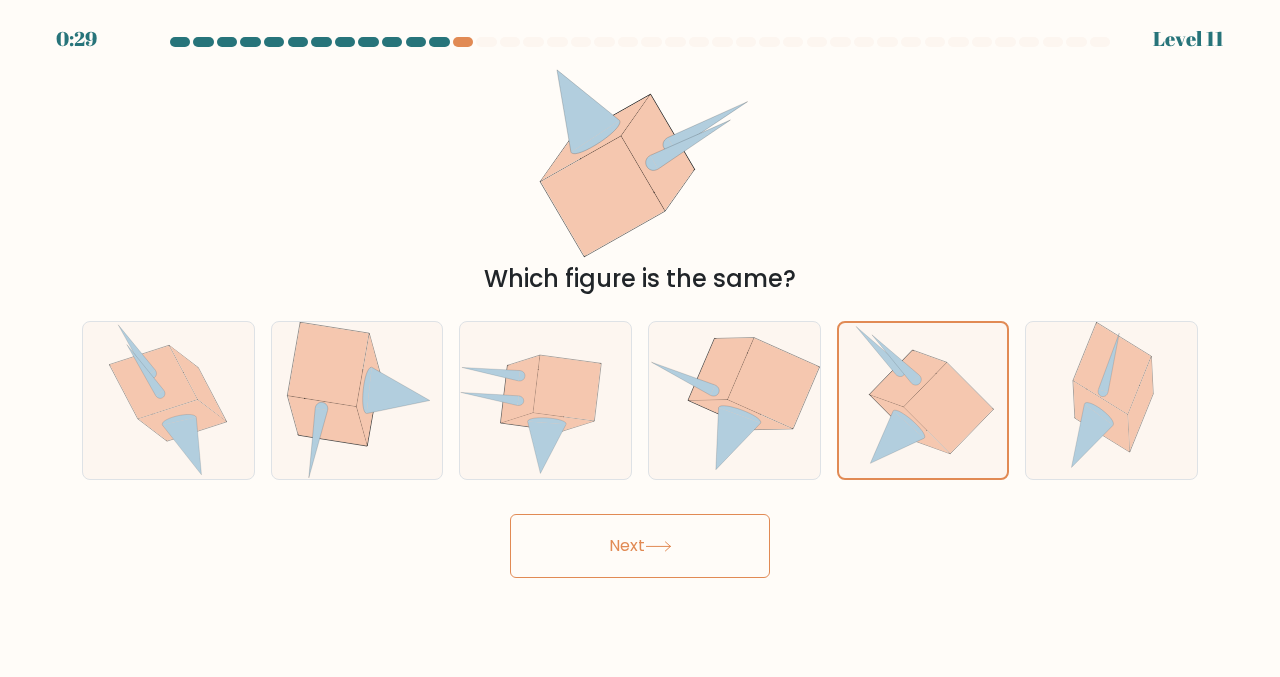 click on "Next" at bounding box center (640, 546) 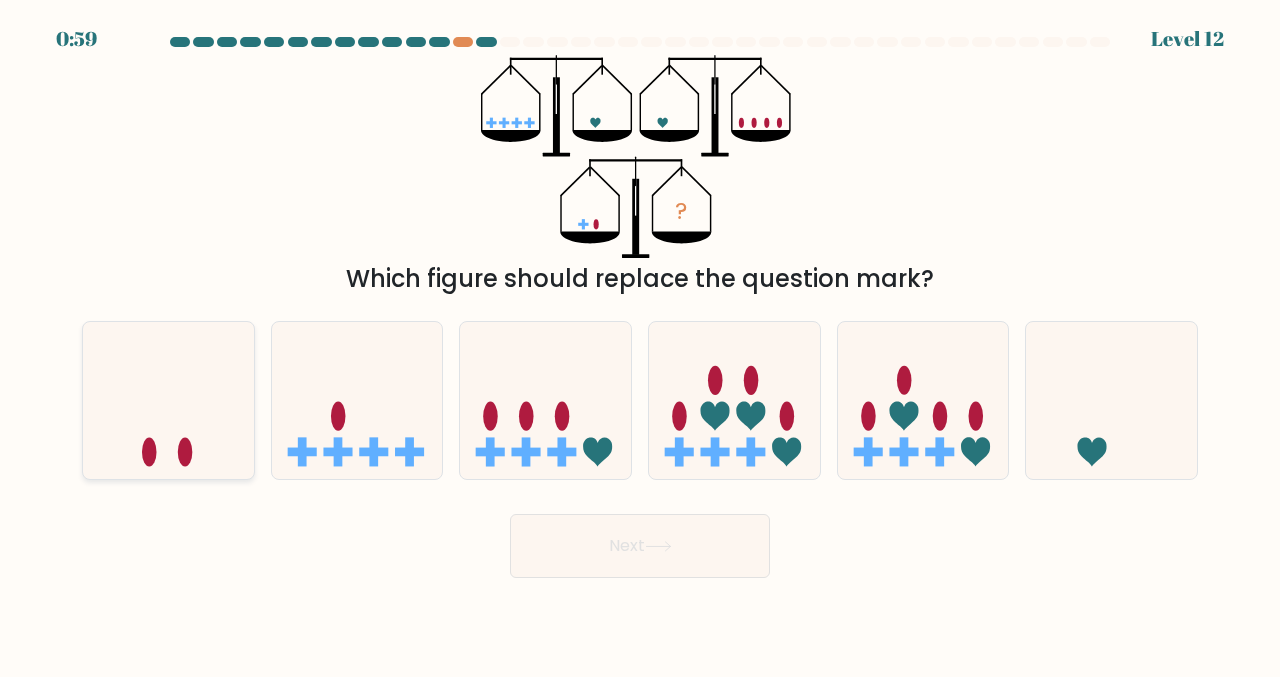 click 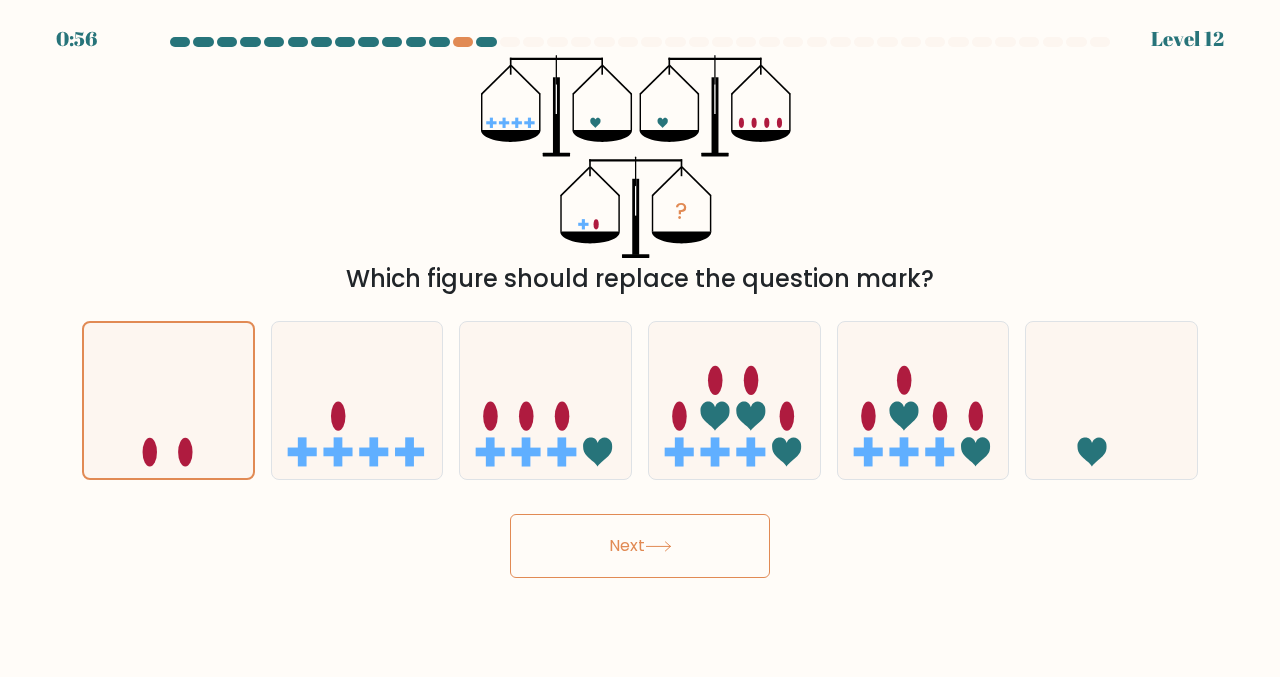 click on "Next" at bounding box center (640, 546) 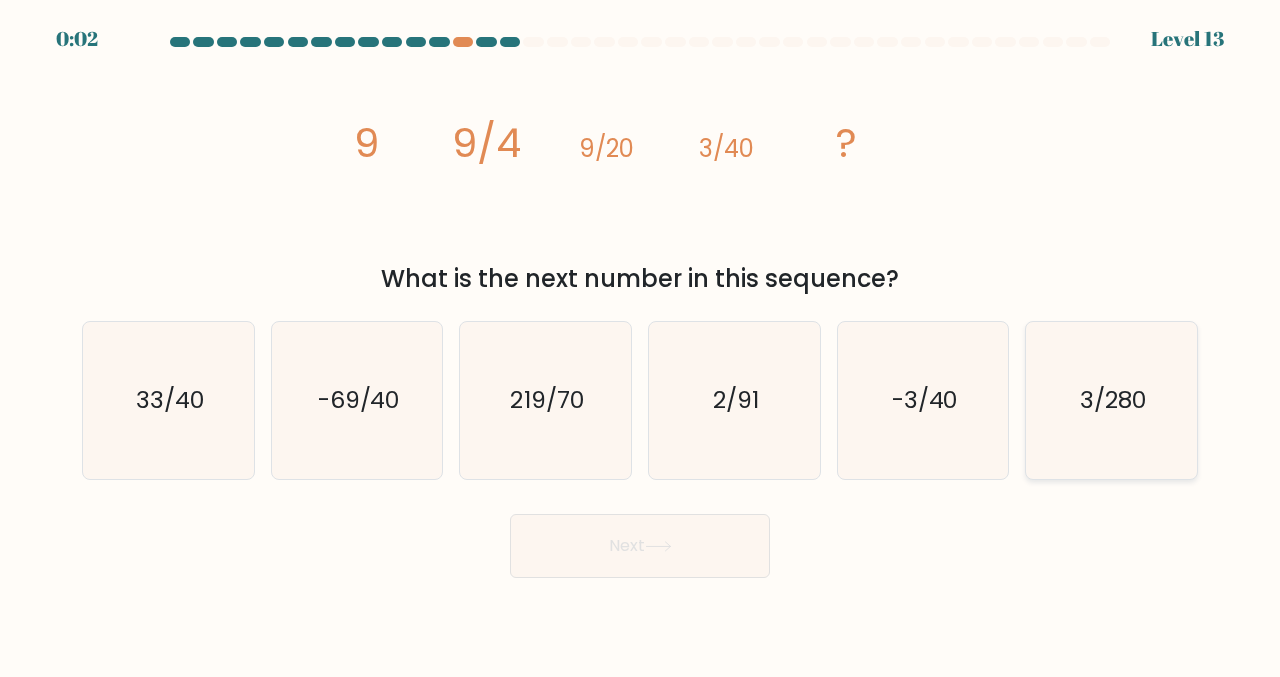 click on "3/280" 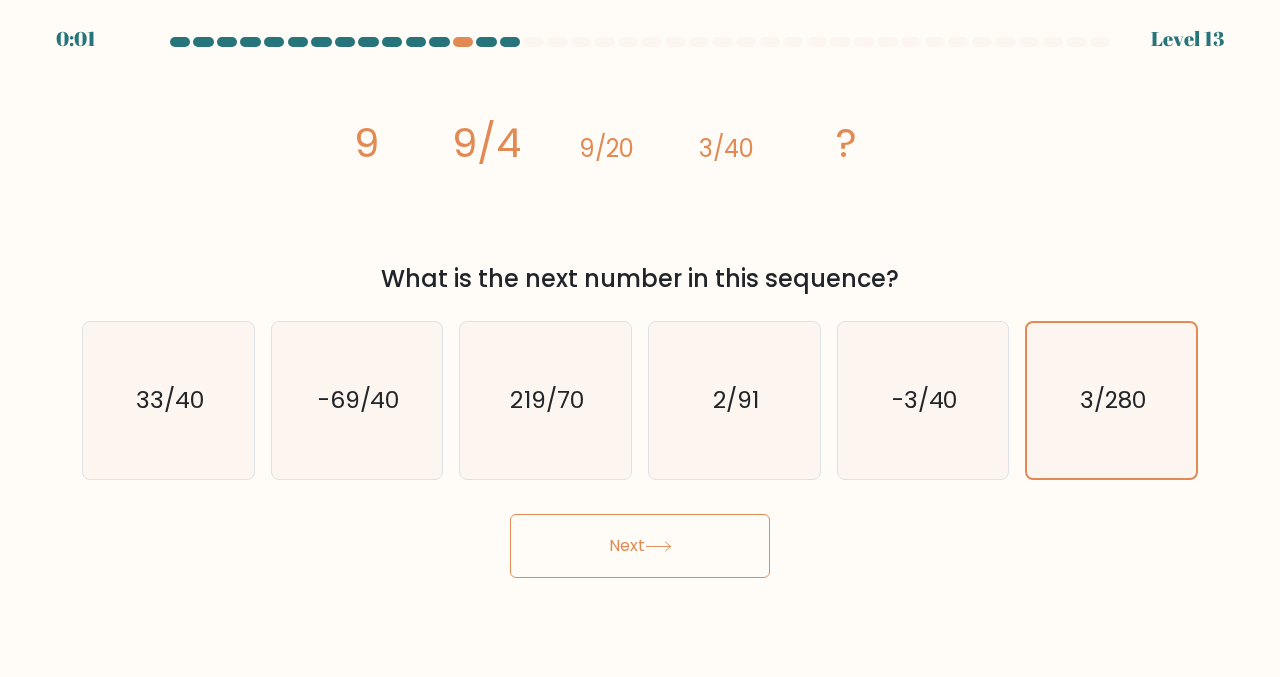 click on "Next" at bounding box center [640, 546] 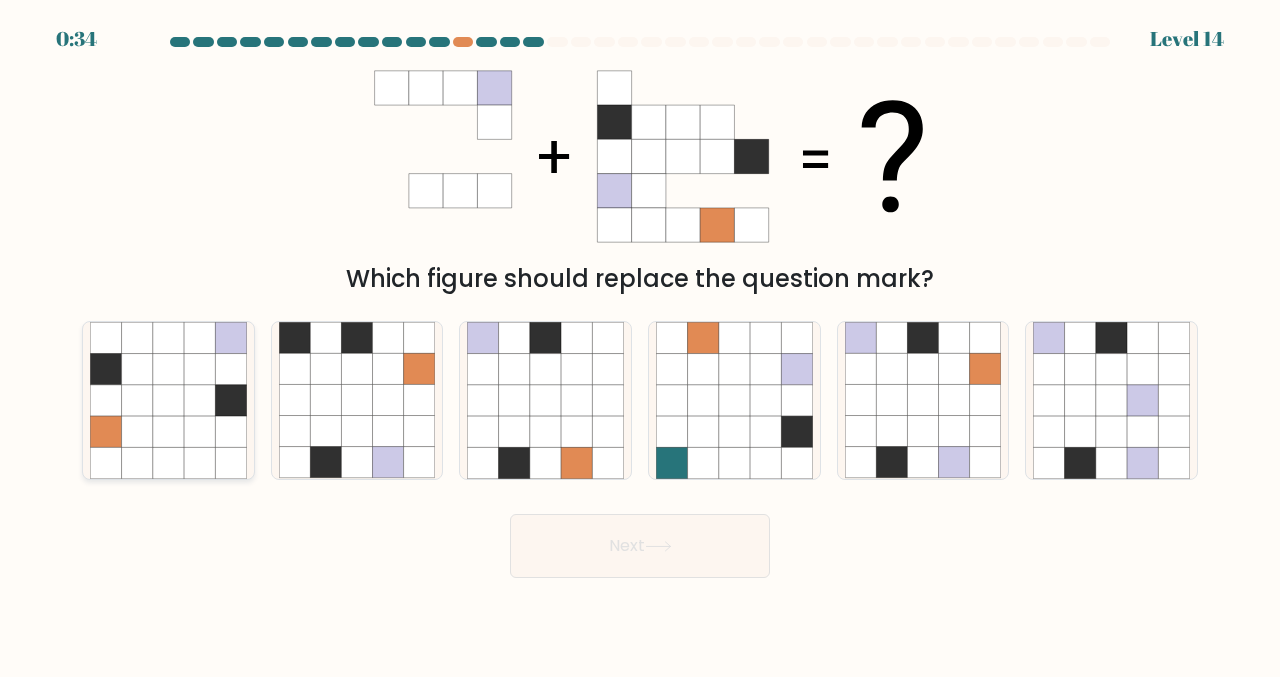 click 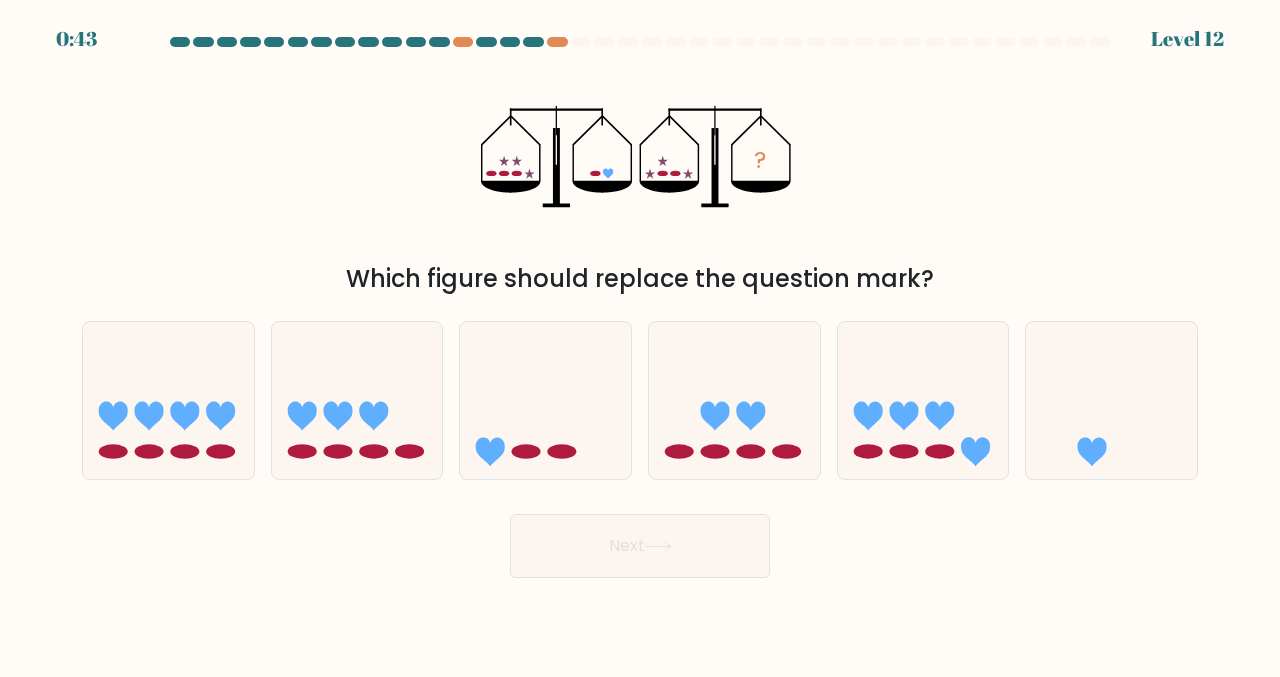 scroll, scrollTop: 0, scrollLeft: 0, axis: both 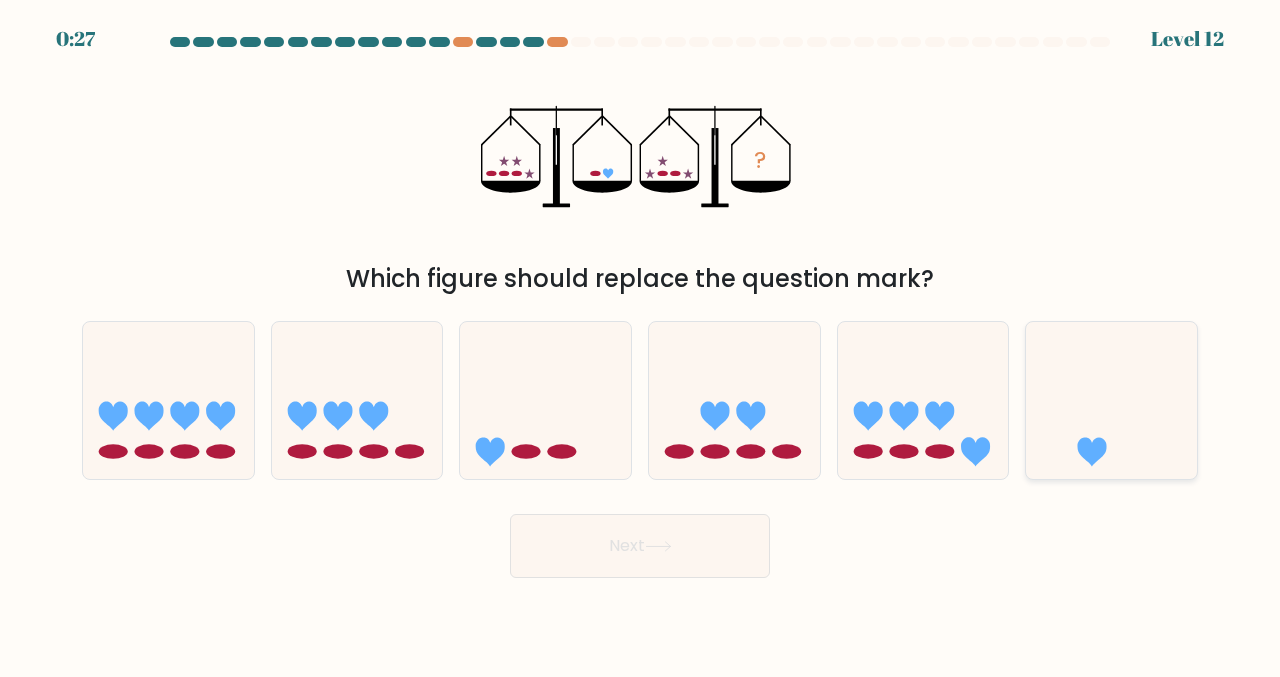 click 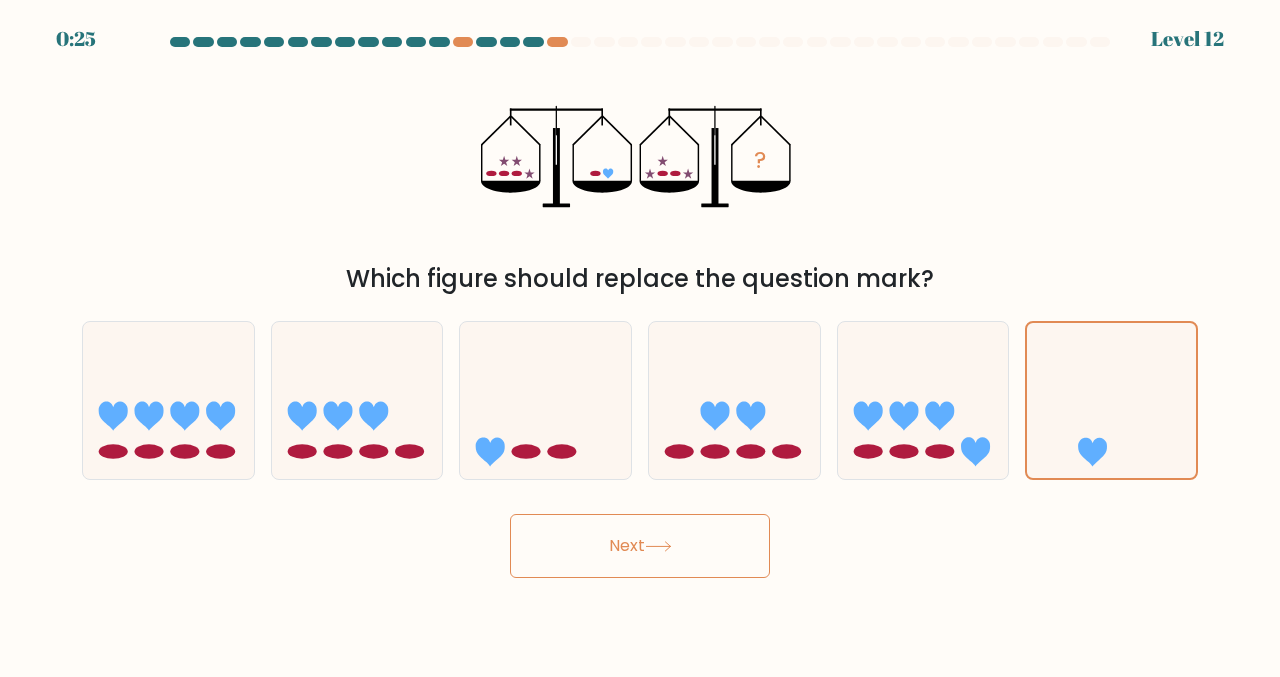 click on "Next" at bounding box center (640, 546) 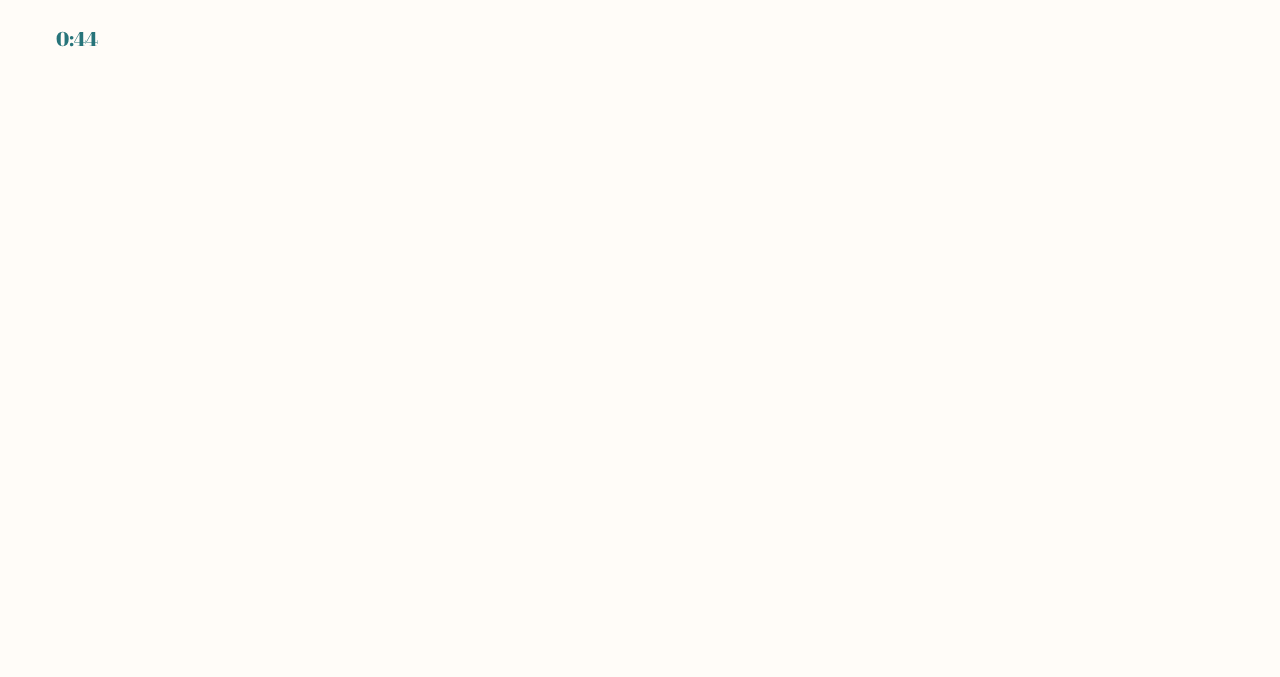scroll, scrollTop: 0, scrollLeft: 0, axis: both 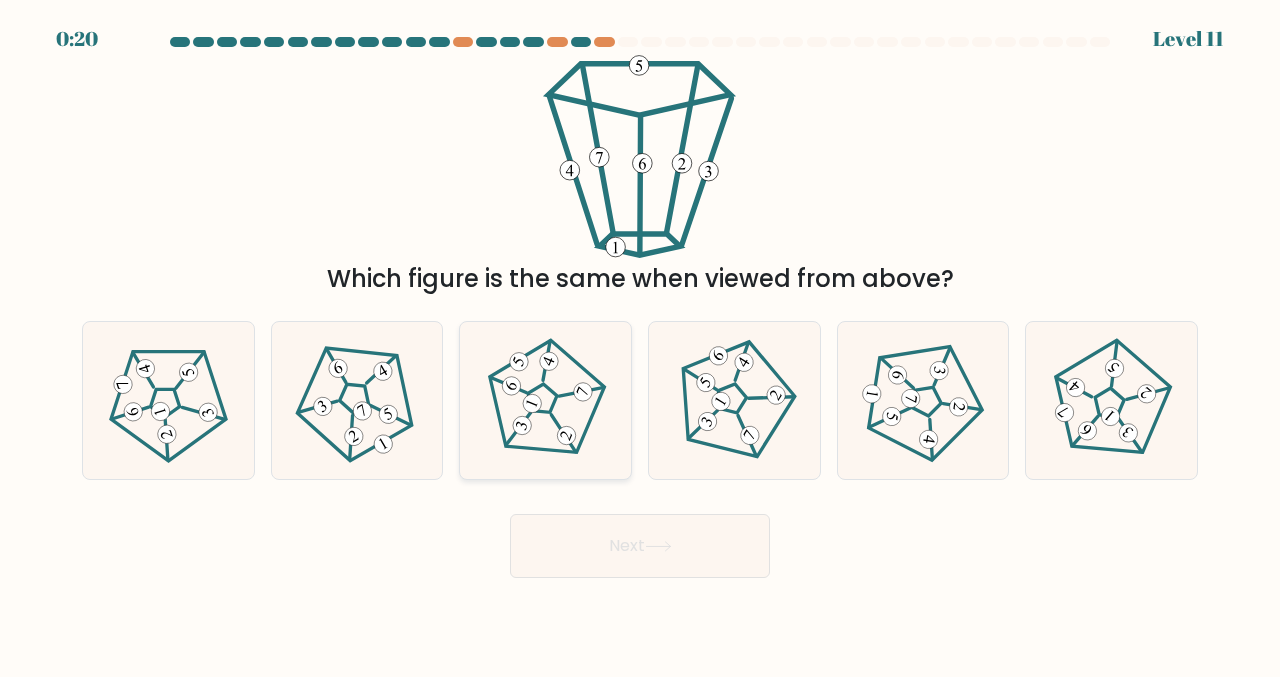 click 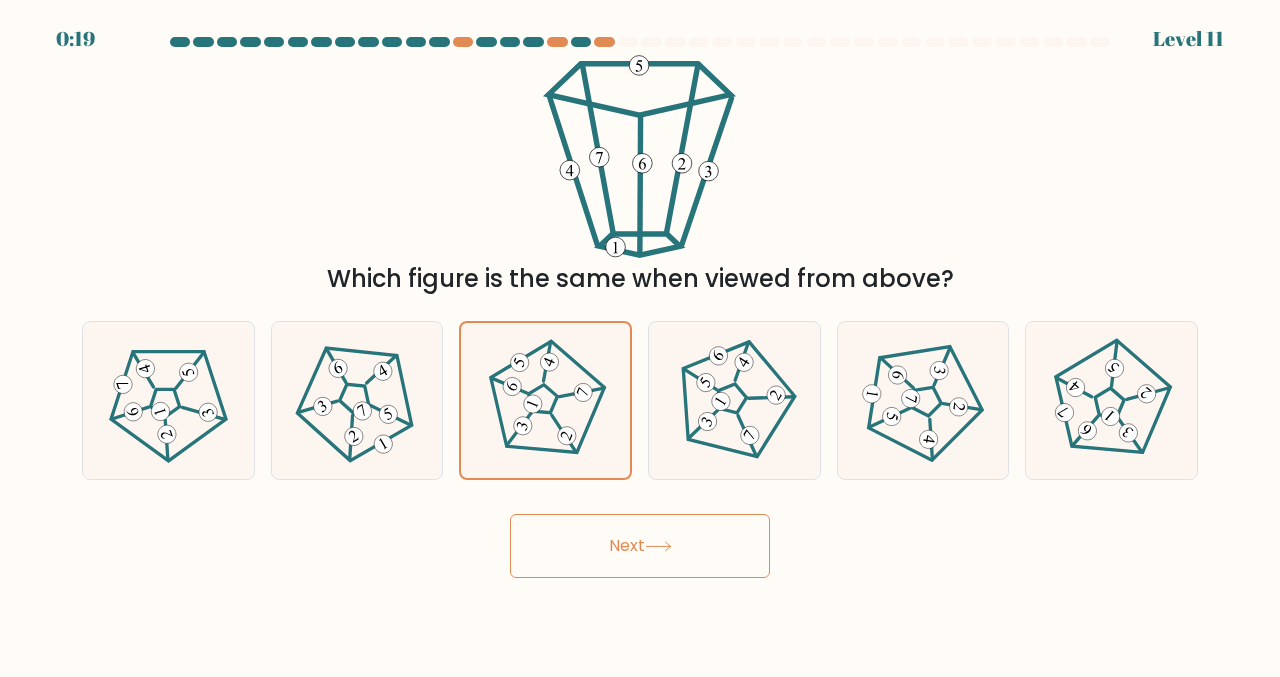 click on "Next" at bounding box center (640, 546) 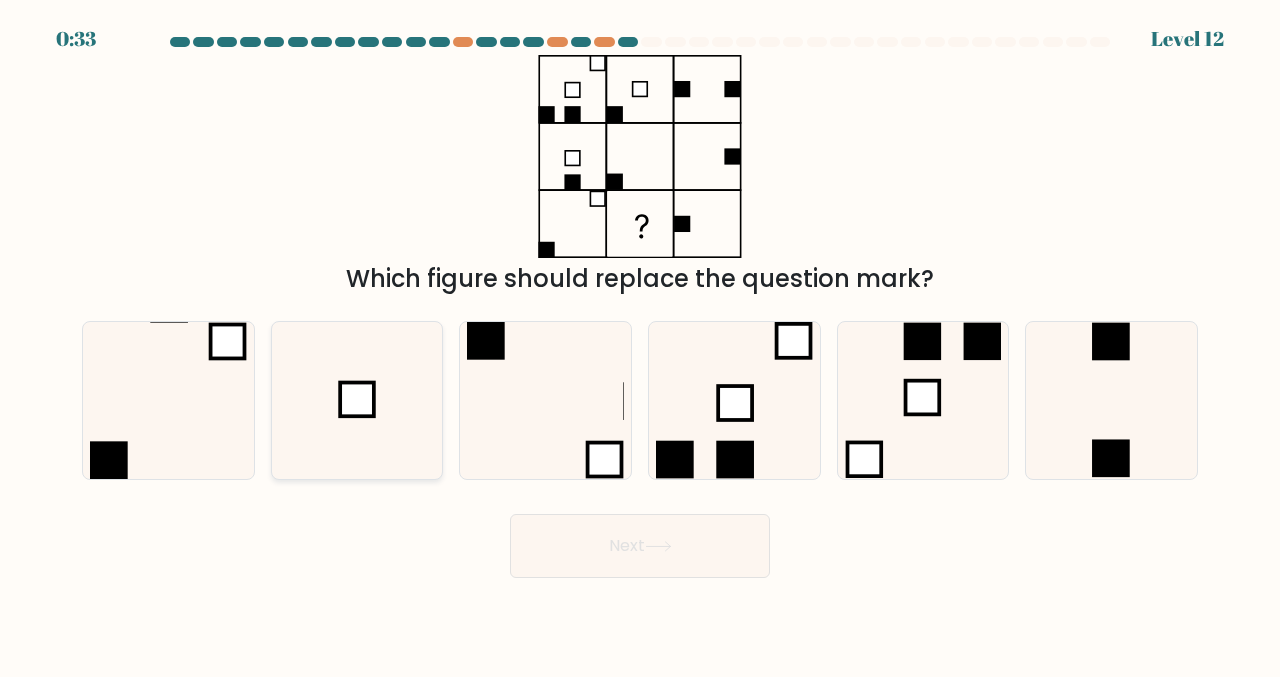 click 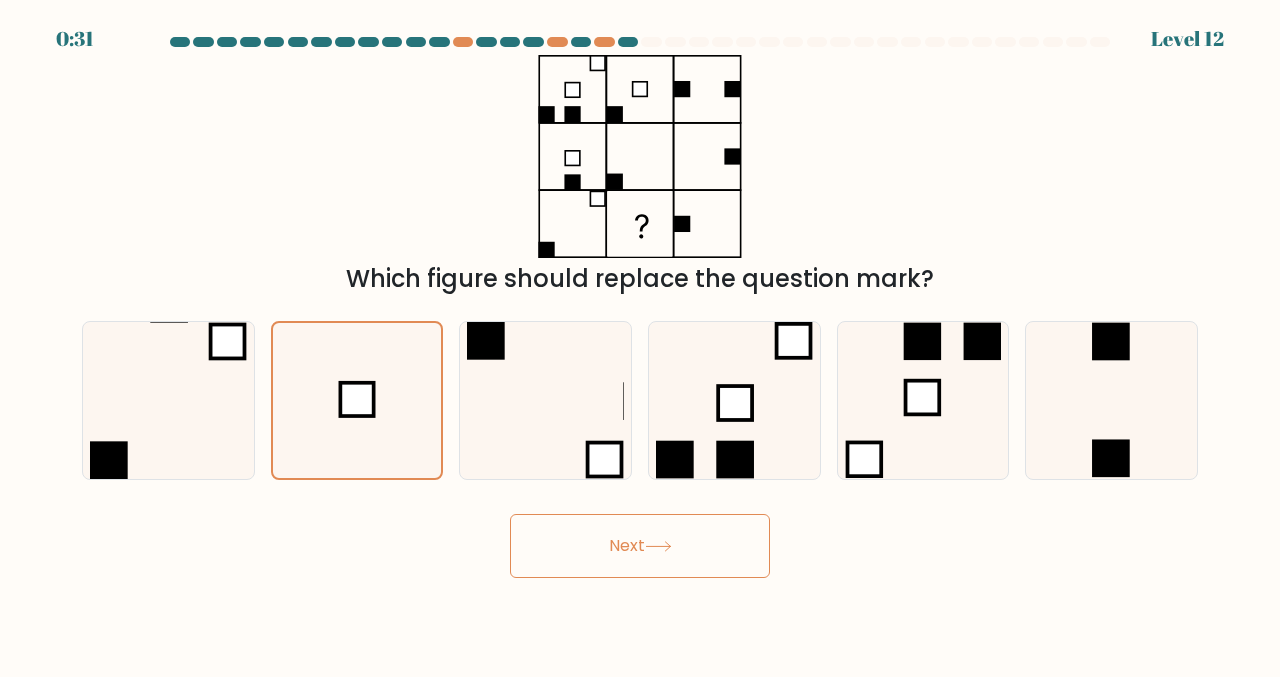 click on "Next" at bounding box center (640, 546) 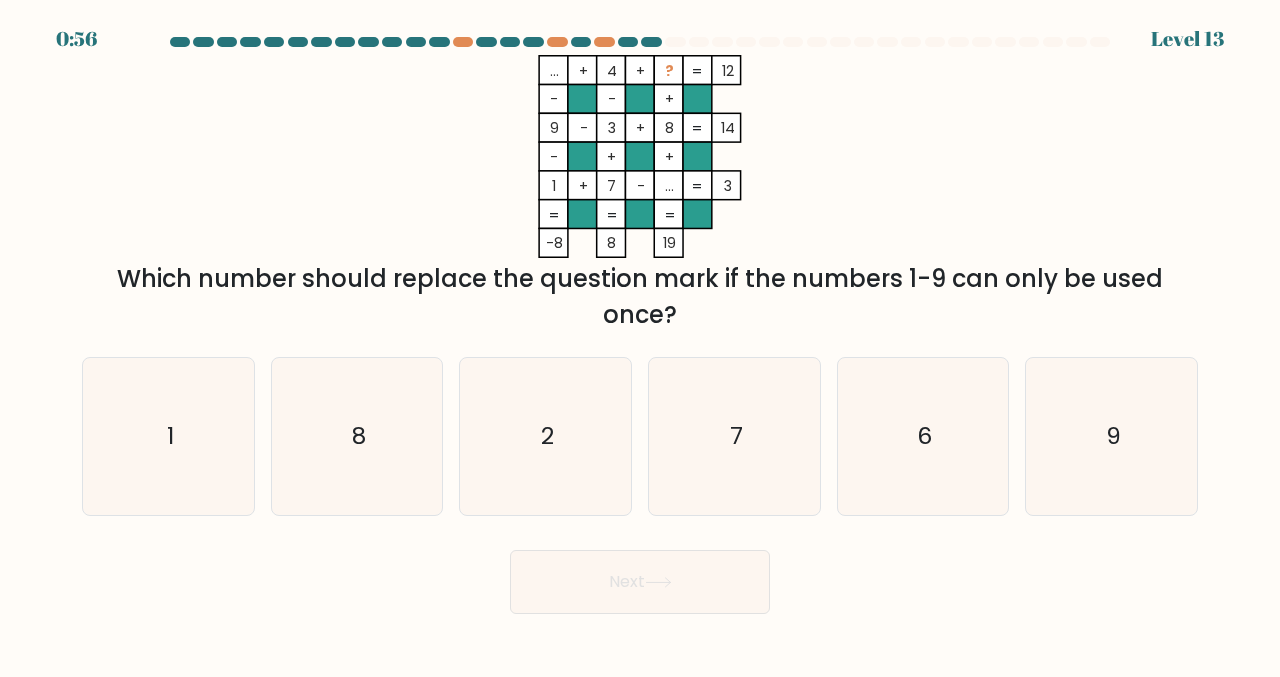 click 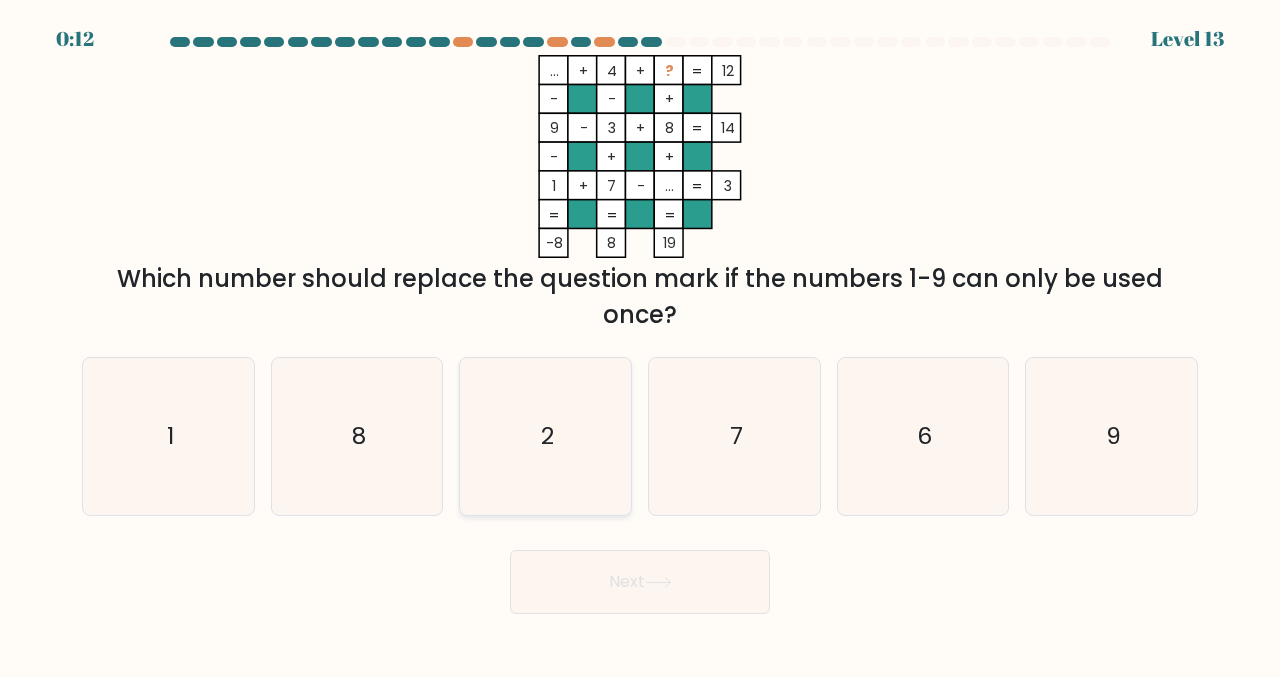 click on "2" 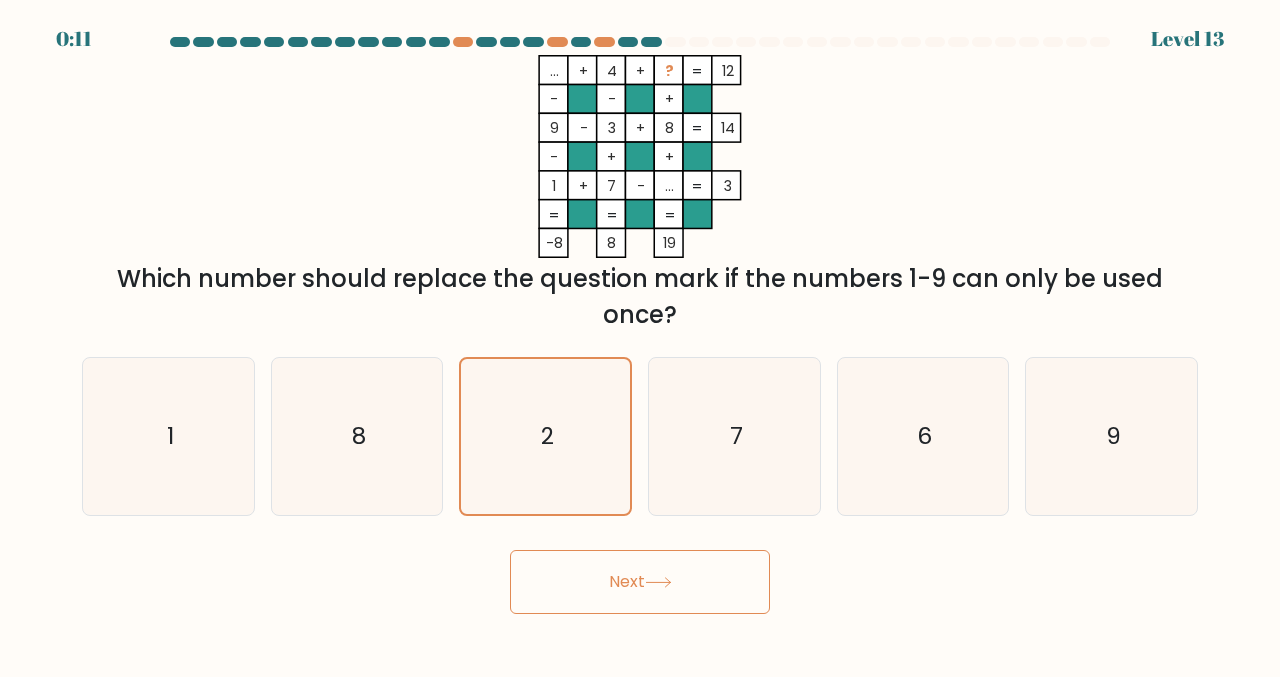 click on "Next" at bounding box center (640, 582) 